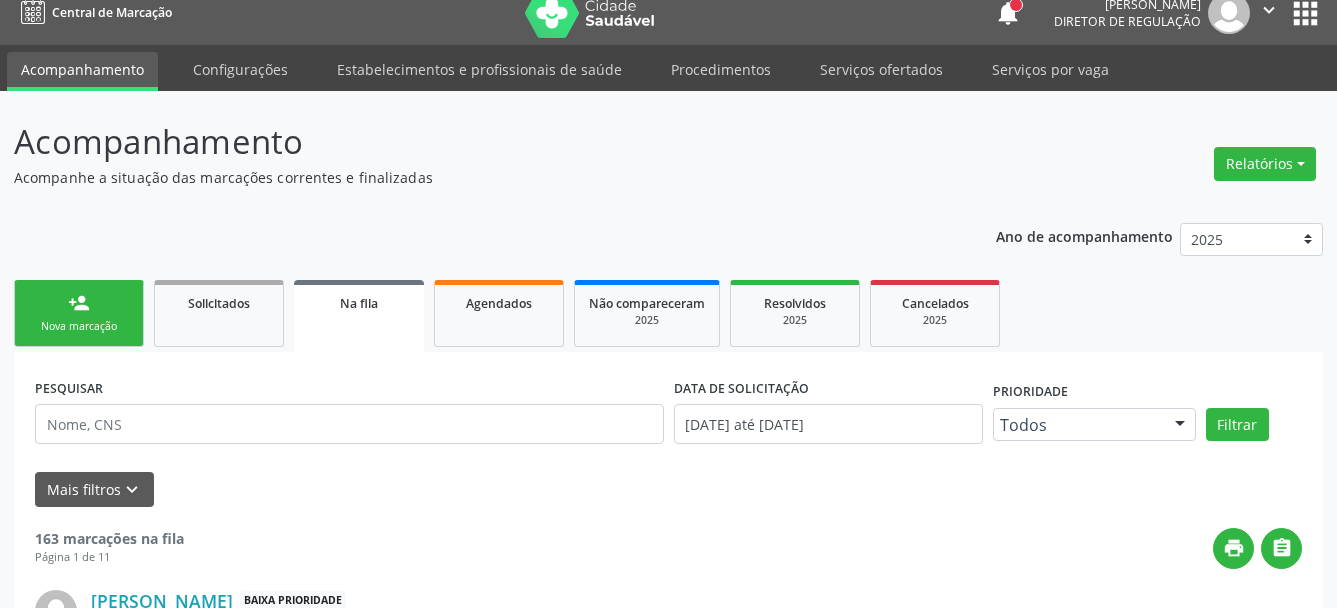 scroll, scrollTop: 0, scrollLeft: 0, axis: both 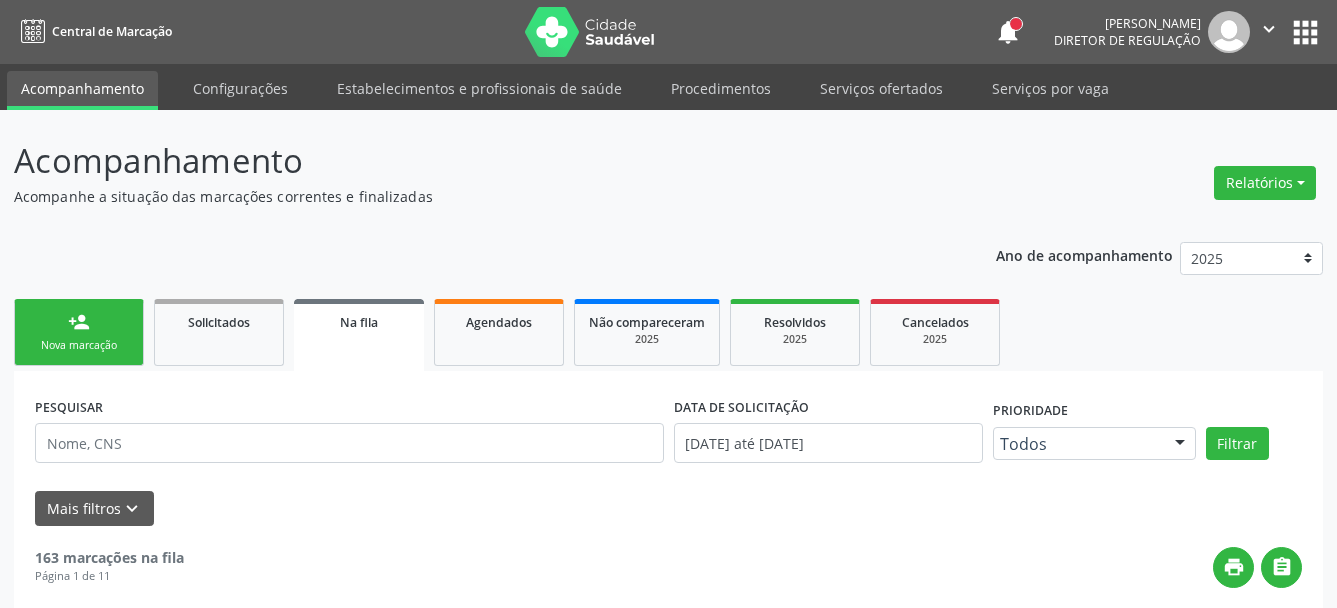 drag, startPoint x: 1321, startPoint y: 32, endPoint x: 1296, endPoint y: 53, distance: 32.649654 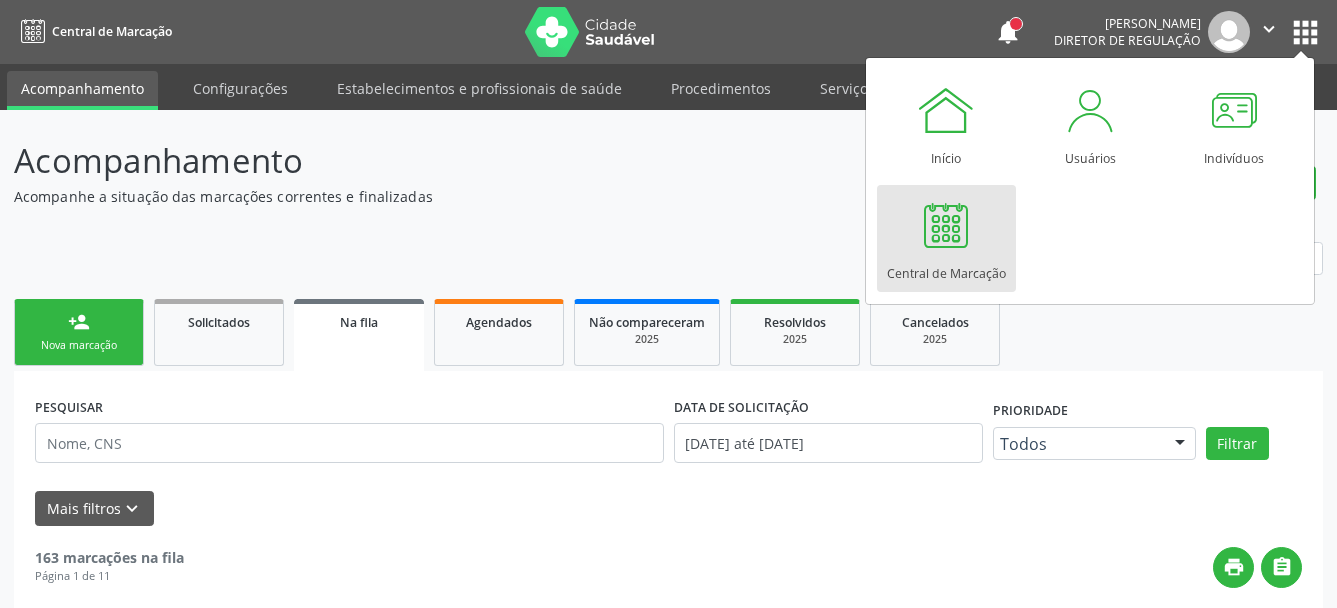 click on "Central de Marcação" at bounding box center (946, 268) 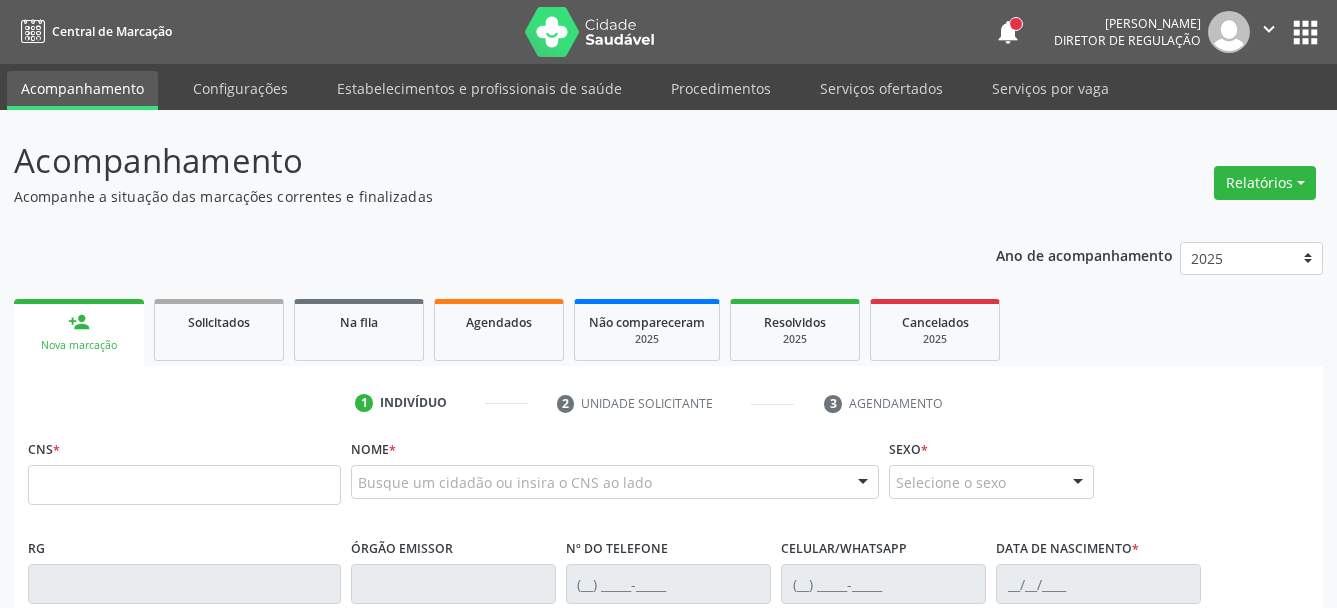 scroll, scrollTop: 0, scrollLeft: 0, axis: both 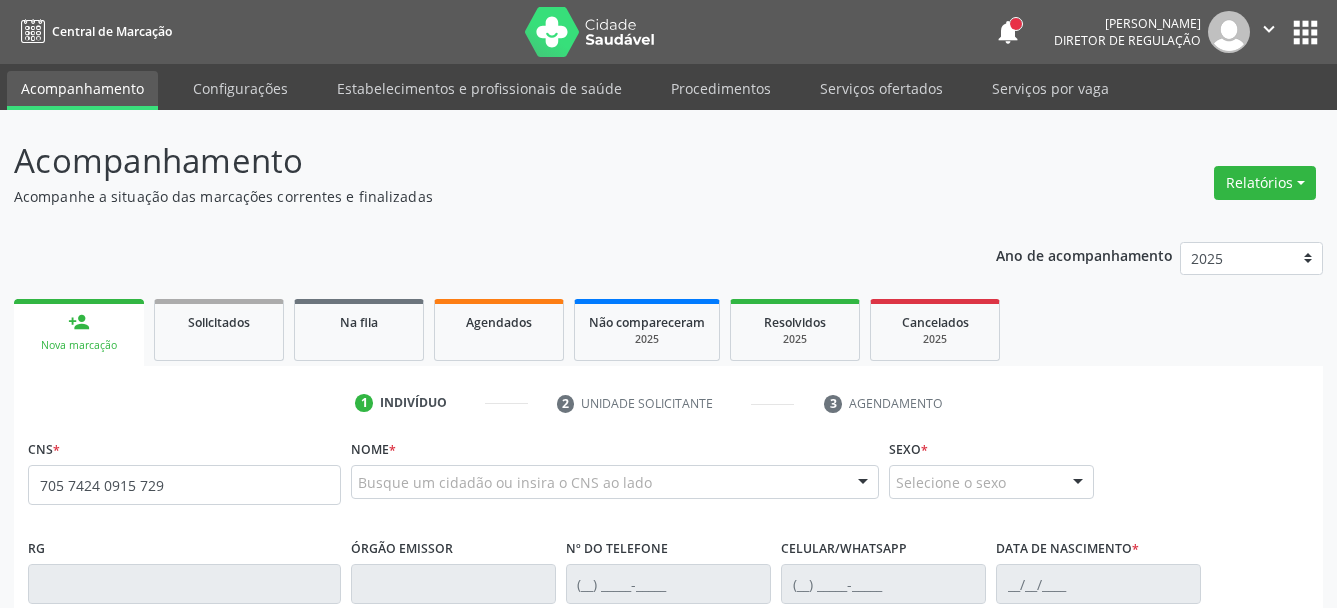 type on "705 7424 0915 7293" 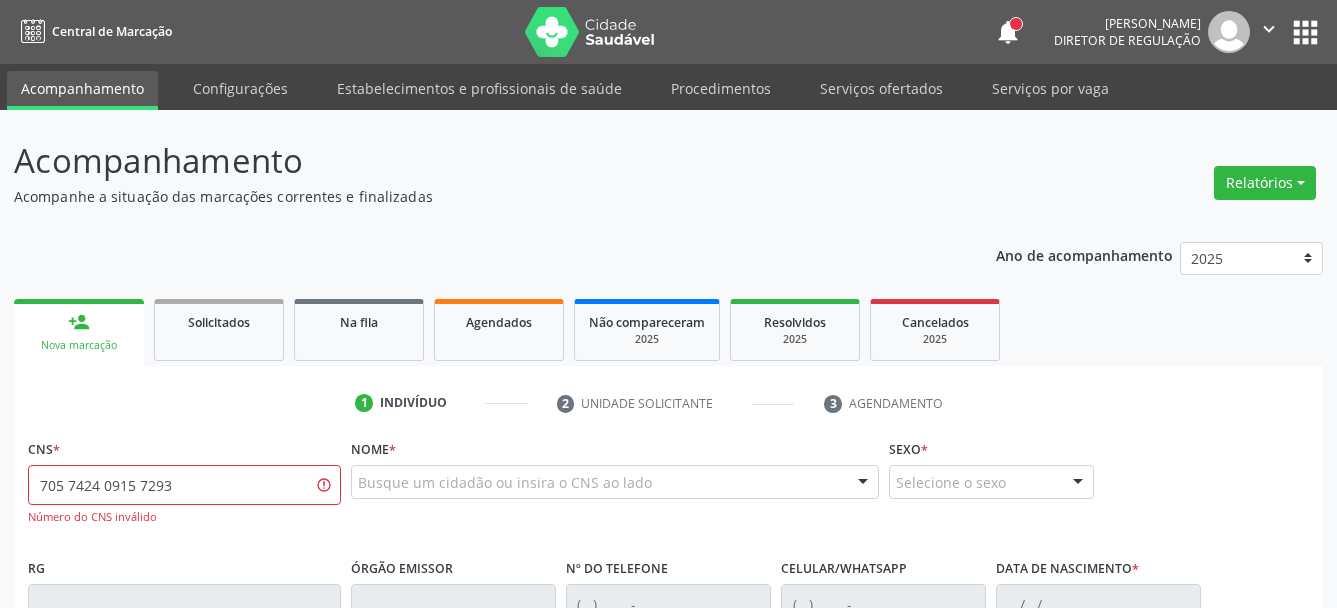 drag, startPoint x: 164, startPoint y: 470, endPoint x: -6, endPoint y: 492, distance: 171.41762 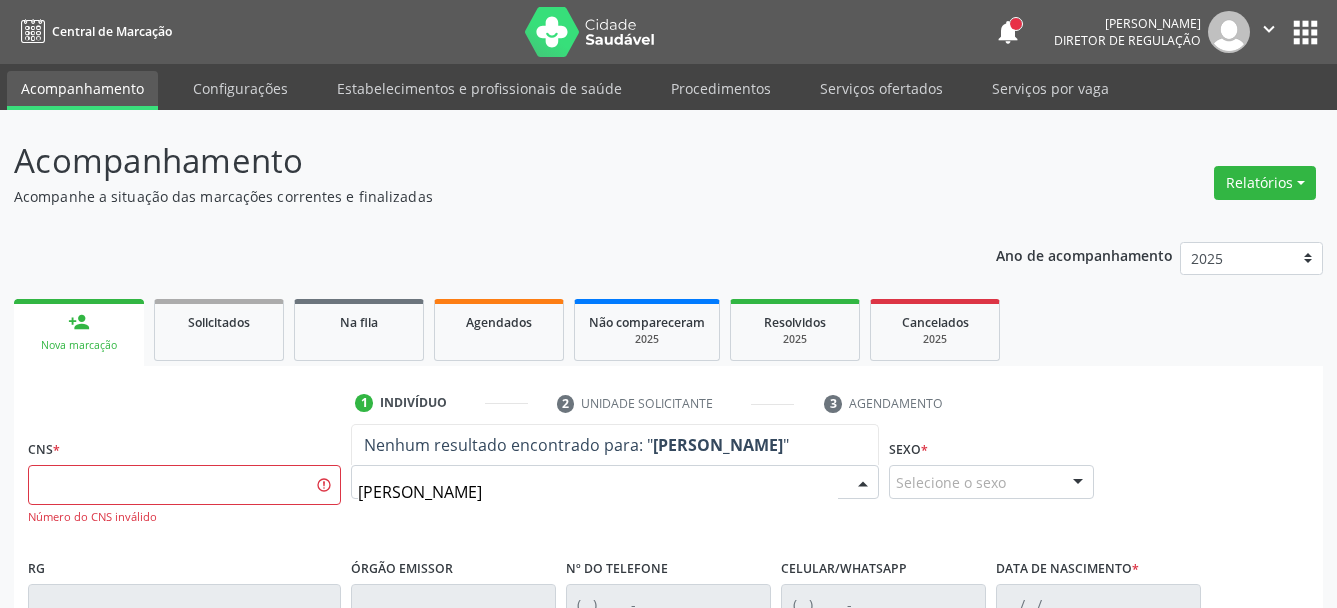 type on "[PERSON_NAME]" 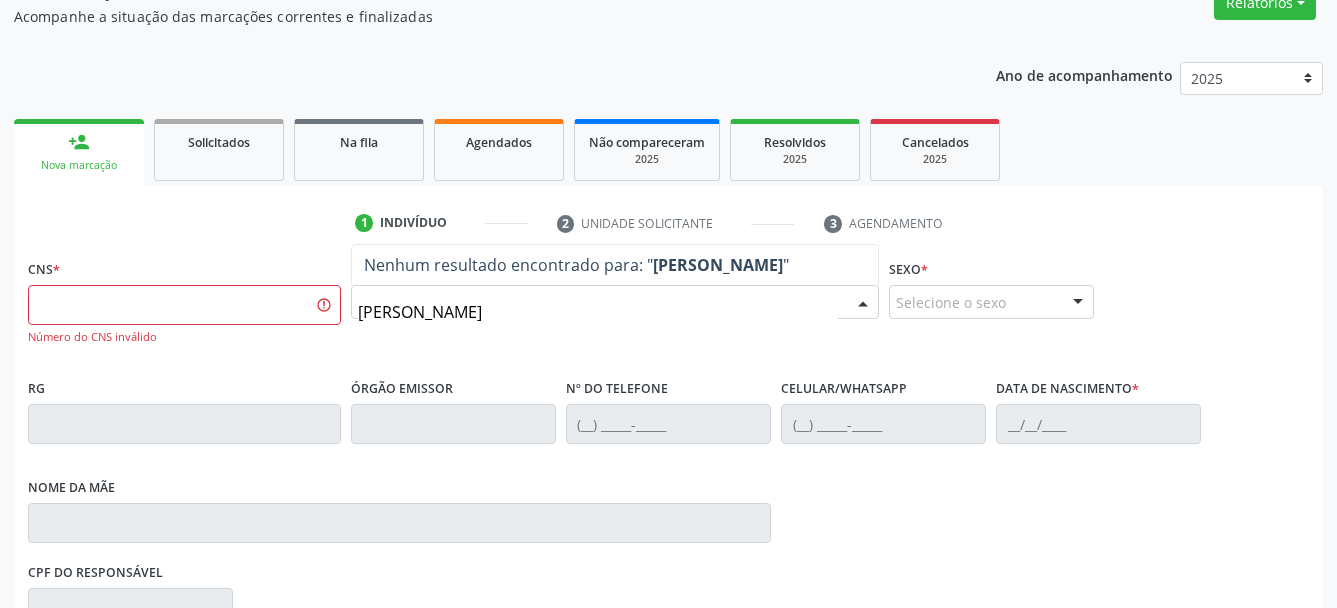 scroll, scrollTop: 204, scrollLeft: 0, axis: vertical 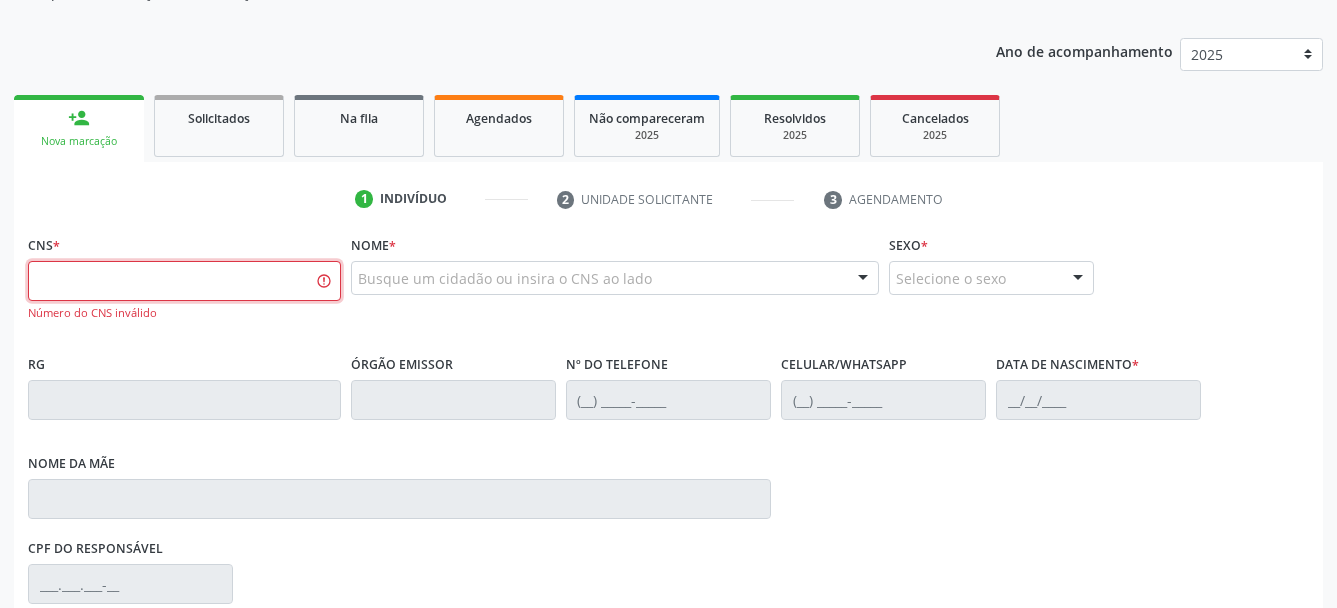 drag, startPoint x: 137, startPoint y: 306, endPoint x: 129, endPoint y: 281, distance: 26.24881 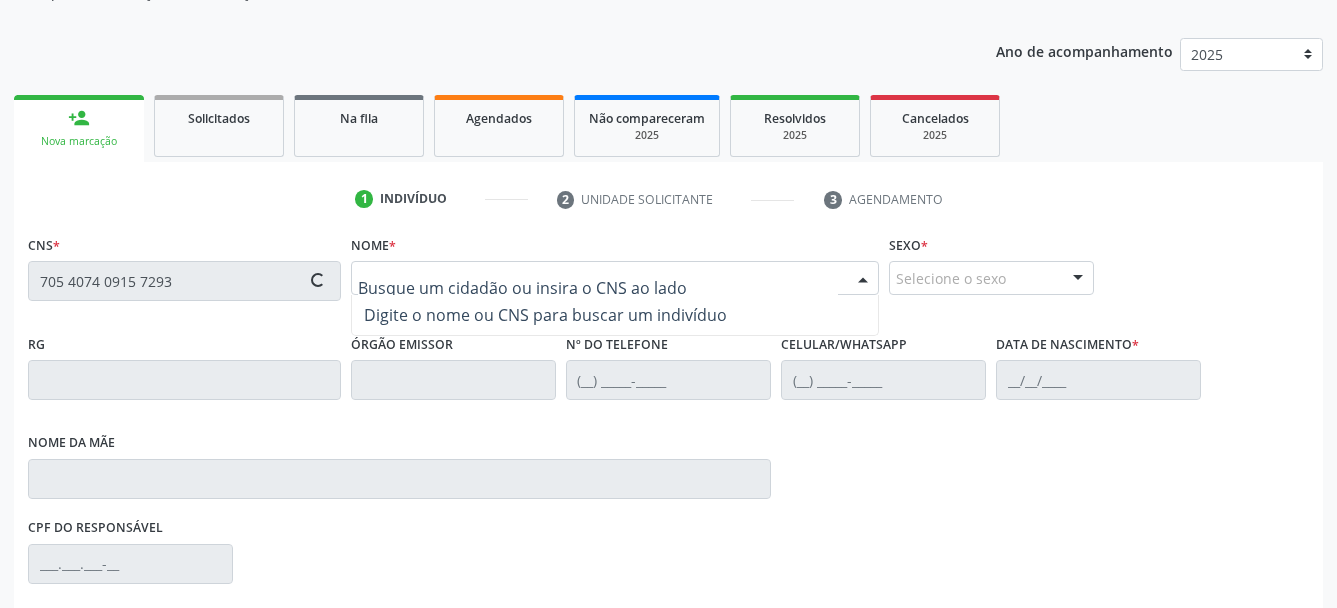 type on "705 4074 0915 7293" 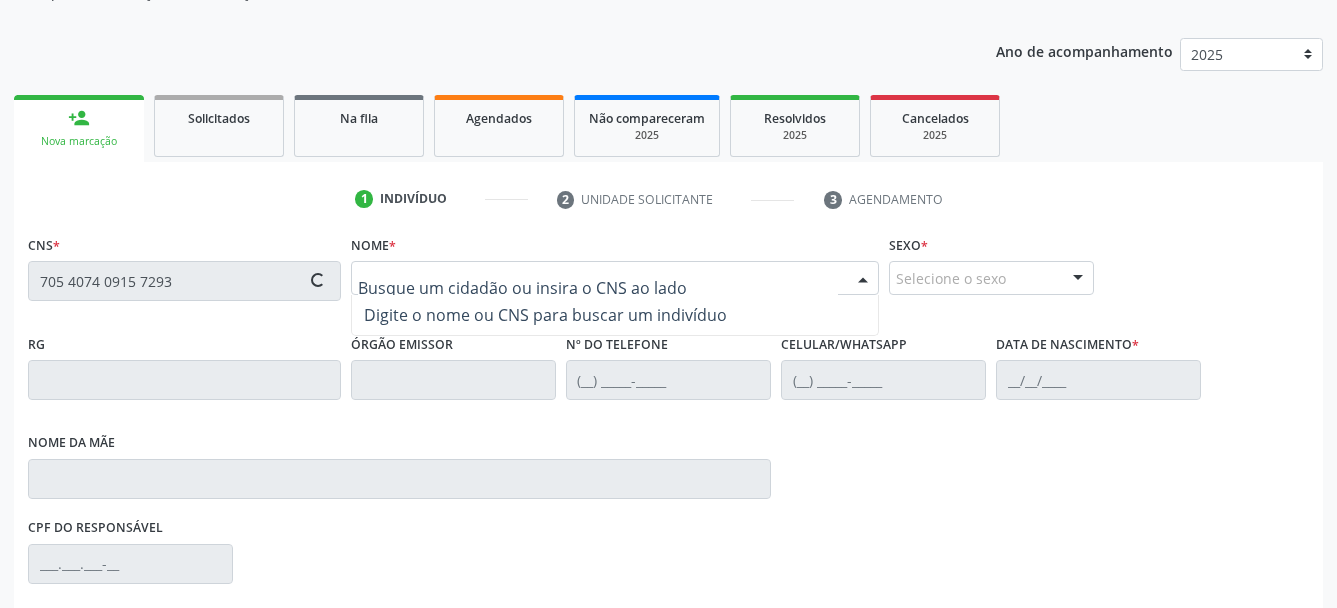 type 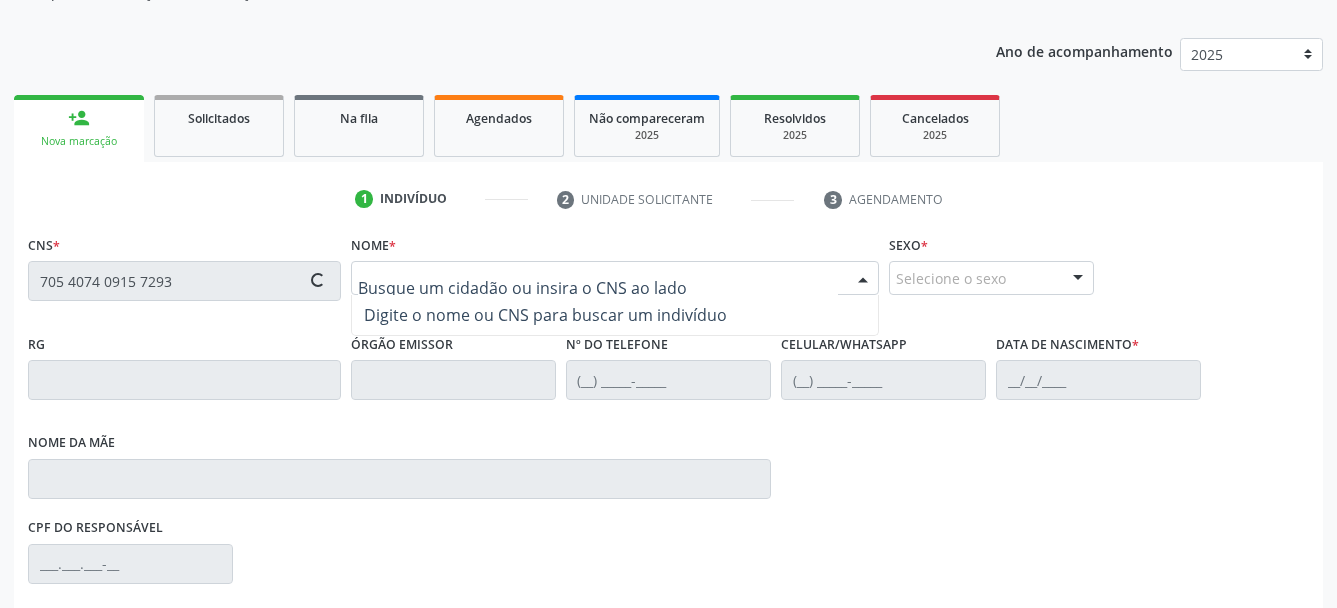 type 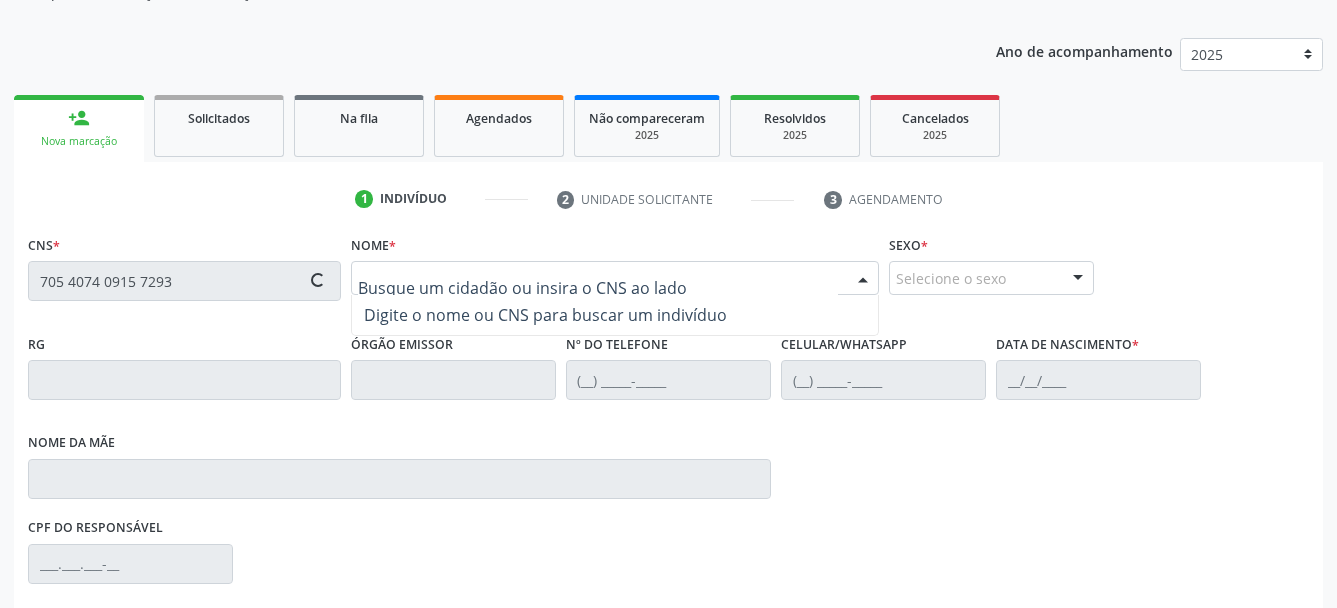 type 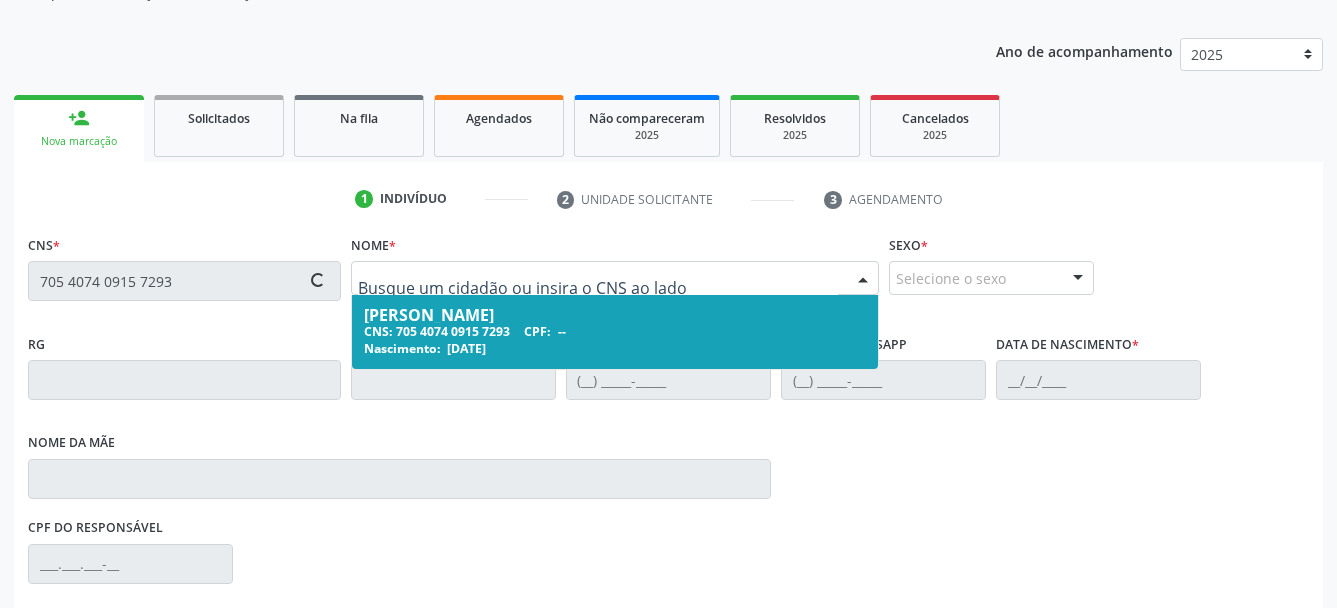 type on "[PHONE_NUMBER]" 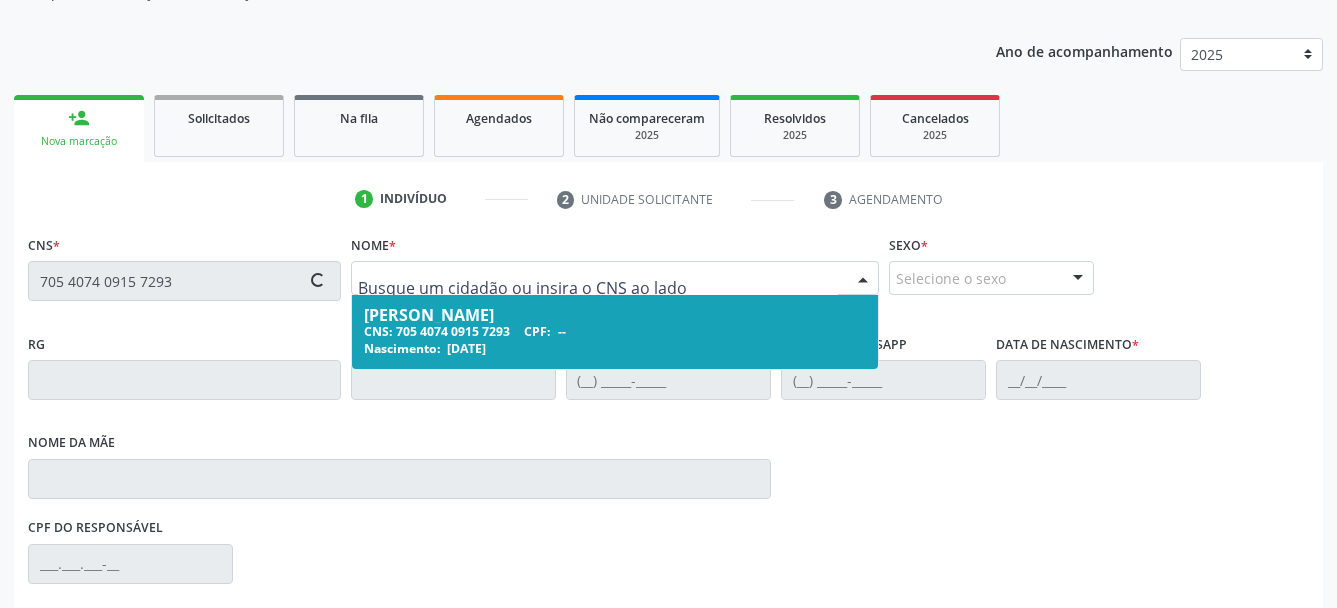 type on "[PERSON_NAME]" 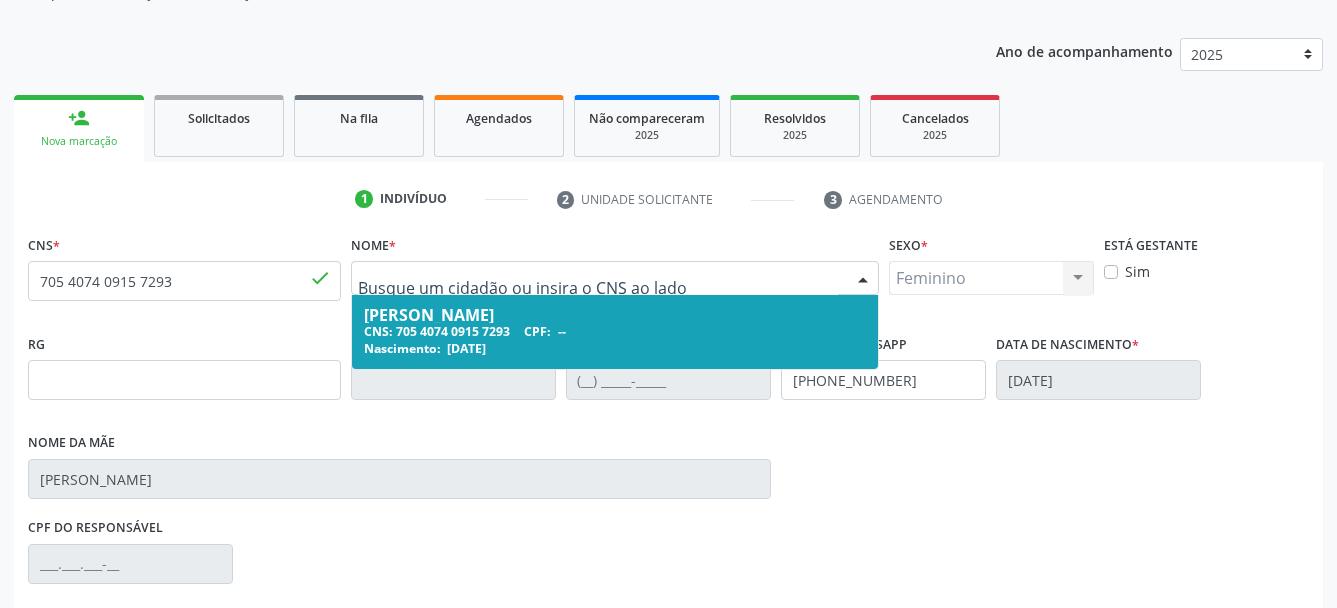click on "Nascimento:
[DATE]" at bounding box center (615, 348) 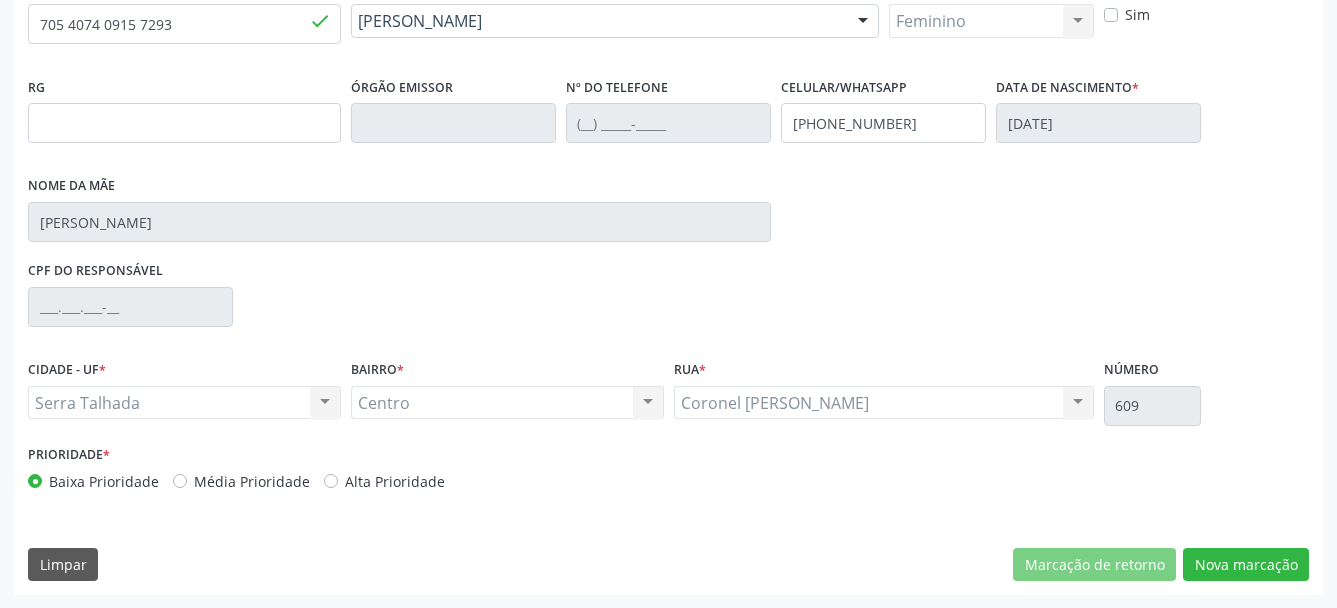 scroll, scrollTop: 462, scrollLeft: 0, axis: vertical 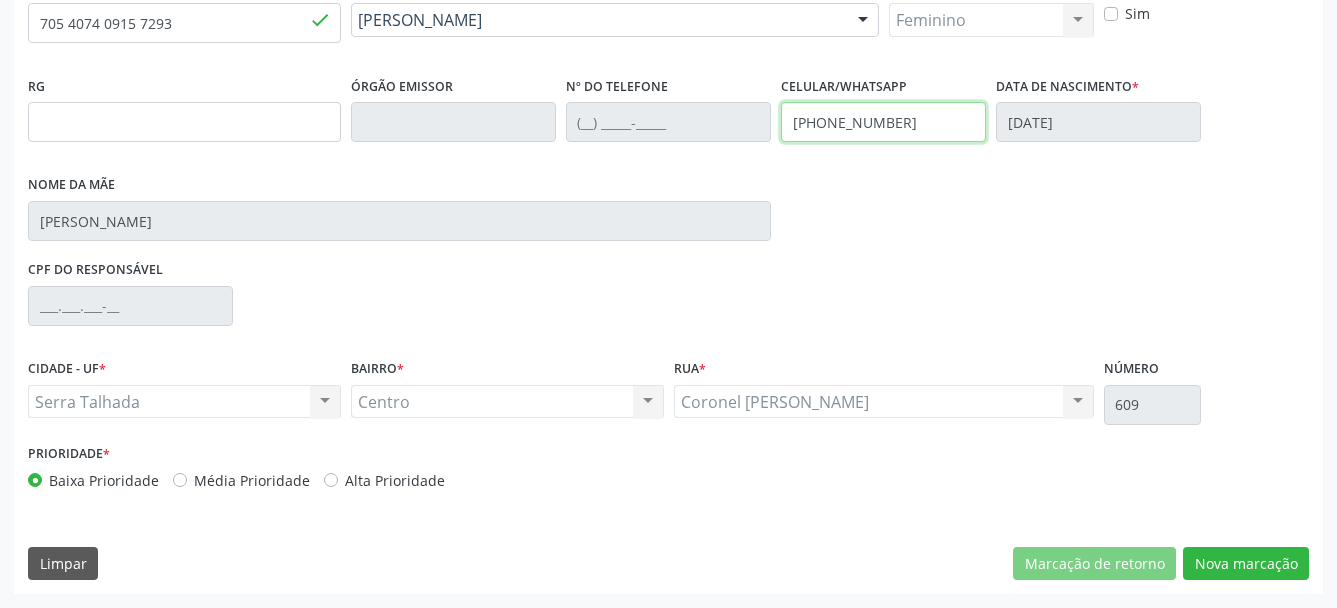 drag, startPoint x: 842, startPoint y: 137, endPoint x: 598, endPoint y: 158, distance: 244.90202 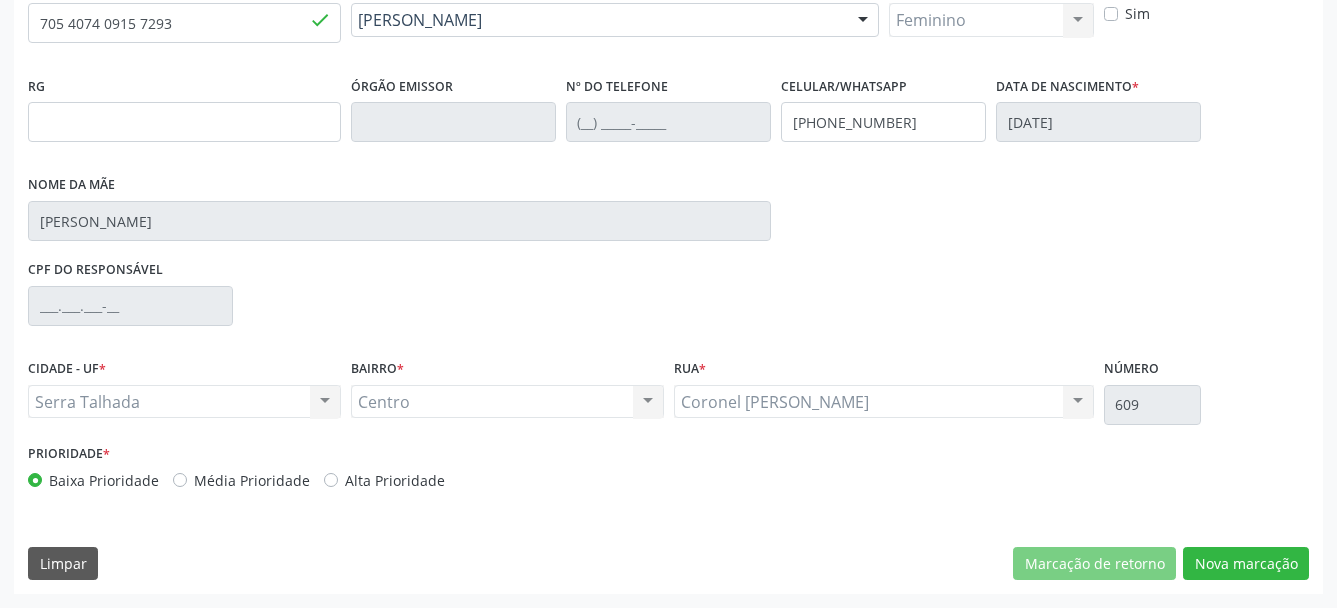 click on "Celular/WhatsApp
[PHONE_NUMBER]" at bounding box center [883, 113] 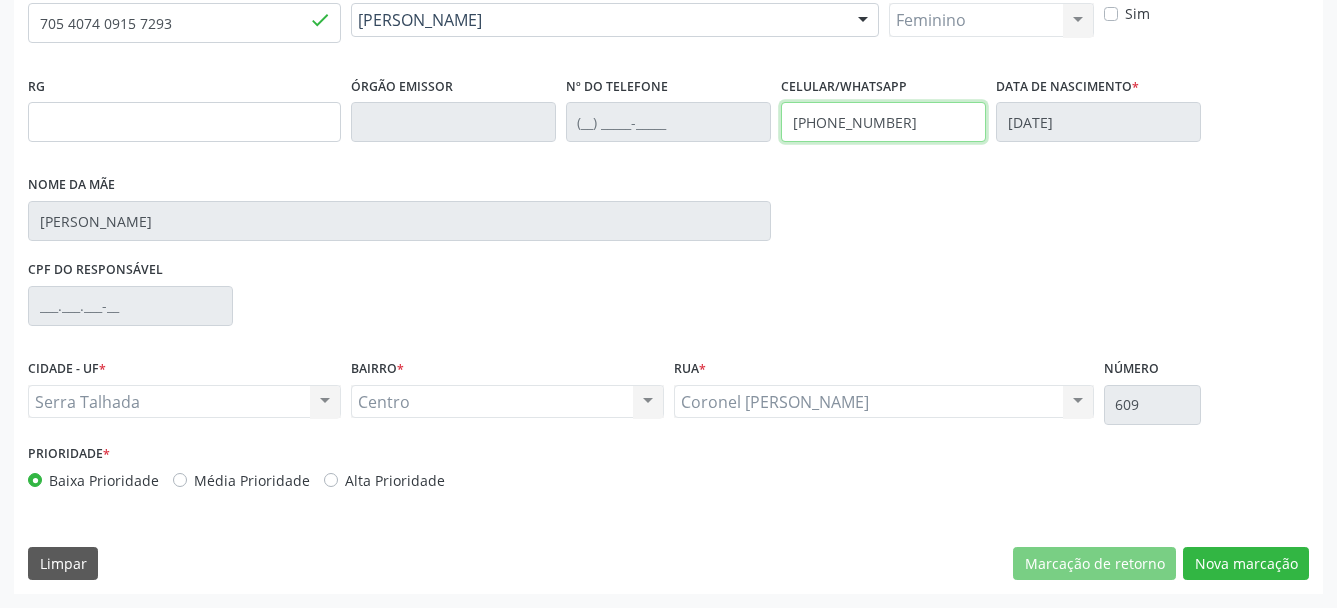 drag, startPoint x: 908, startPoint y: 122, endPoint x: 675, endPoint y: 126, distance: 233.03433 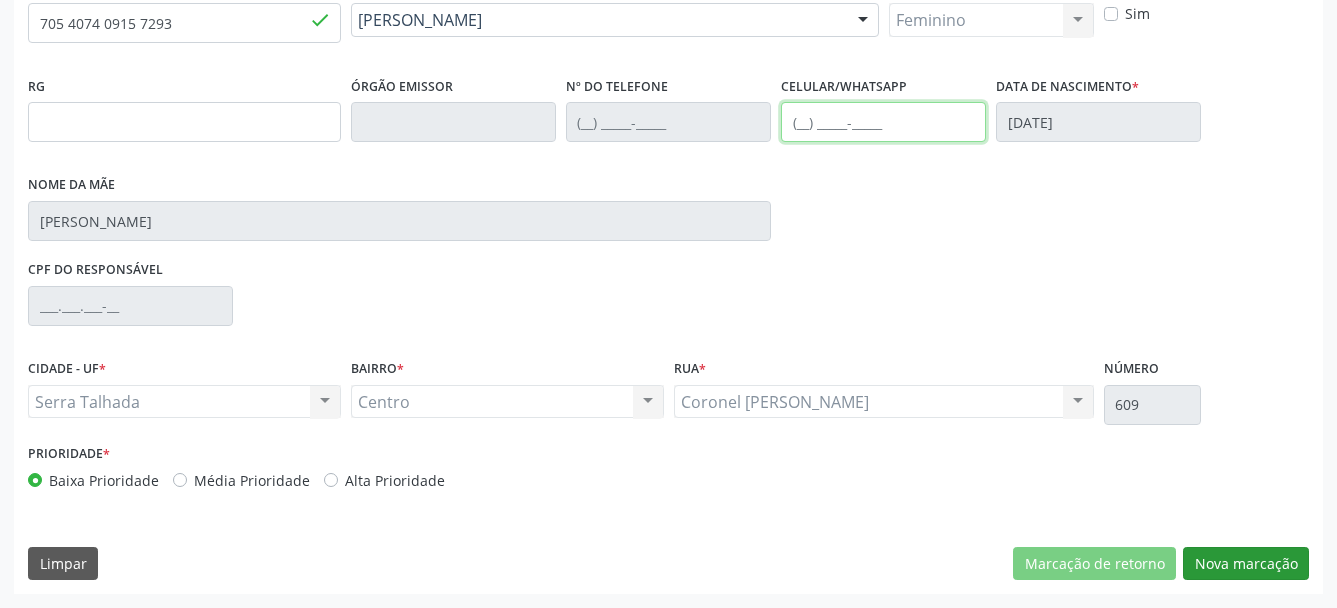 type 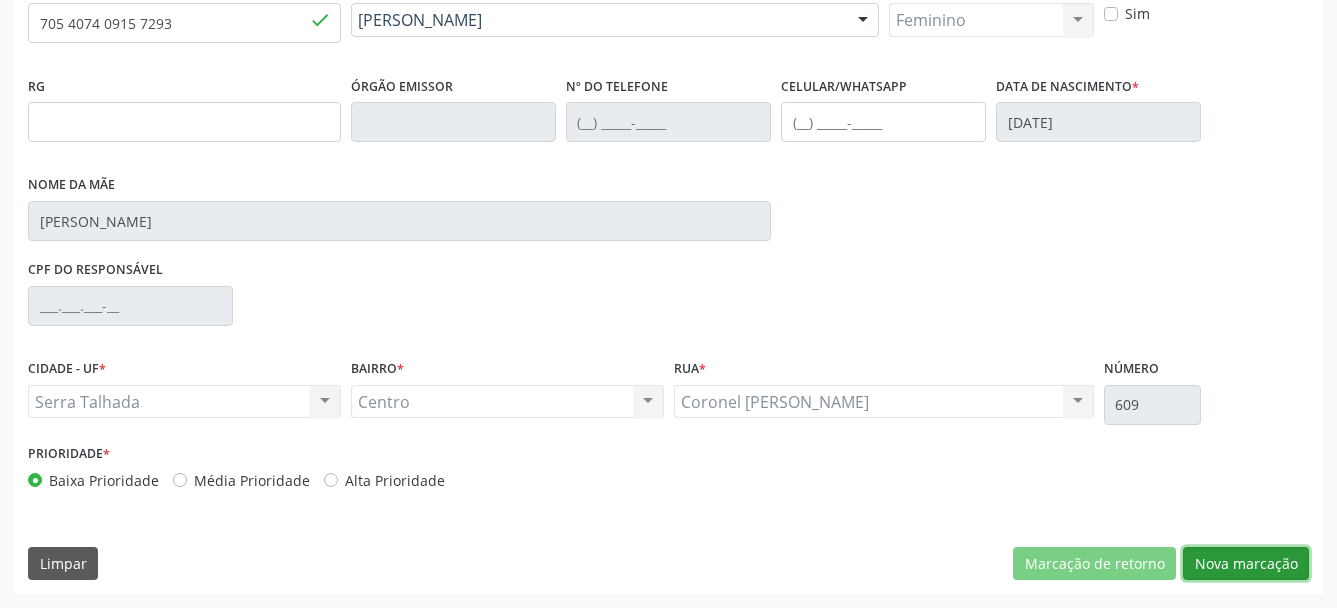 click on "Nova marcação" at bounding box center (1246, 564) 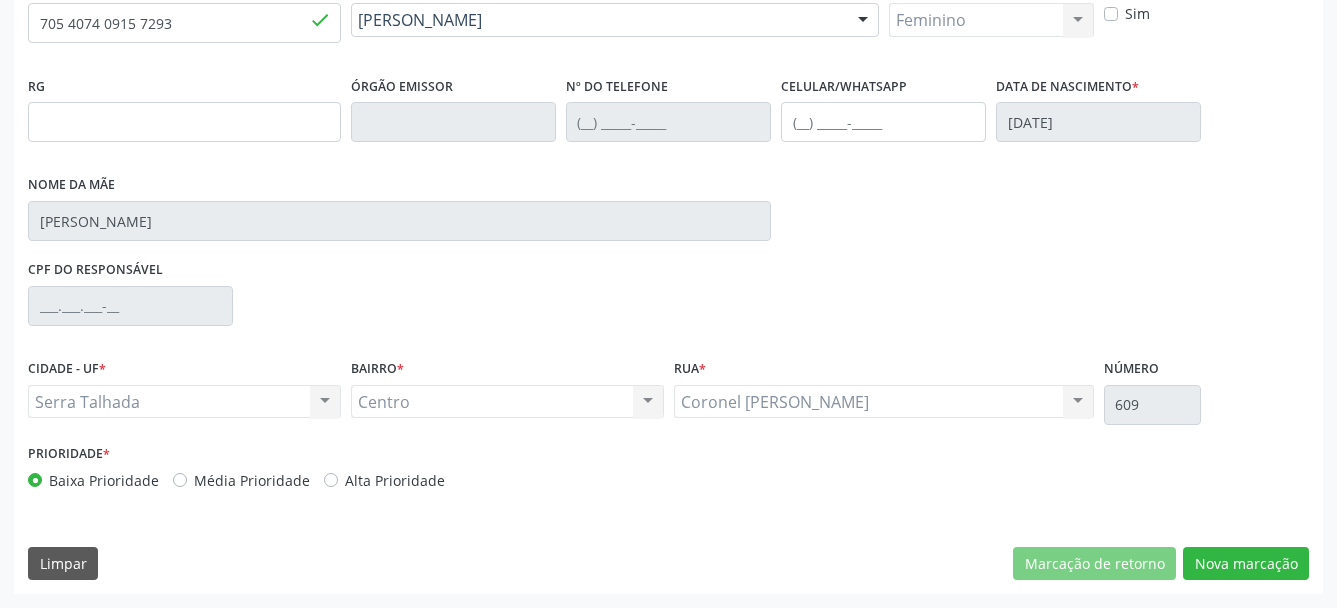 scroll, scrollTop: 314, scrollLeft: 0, axis: vertical 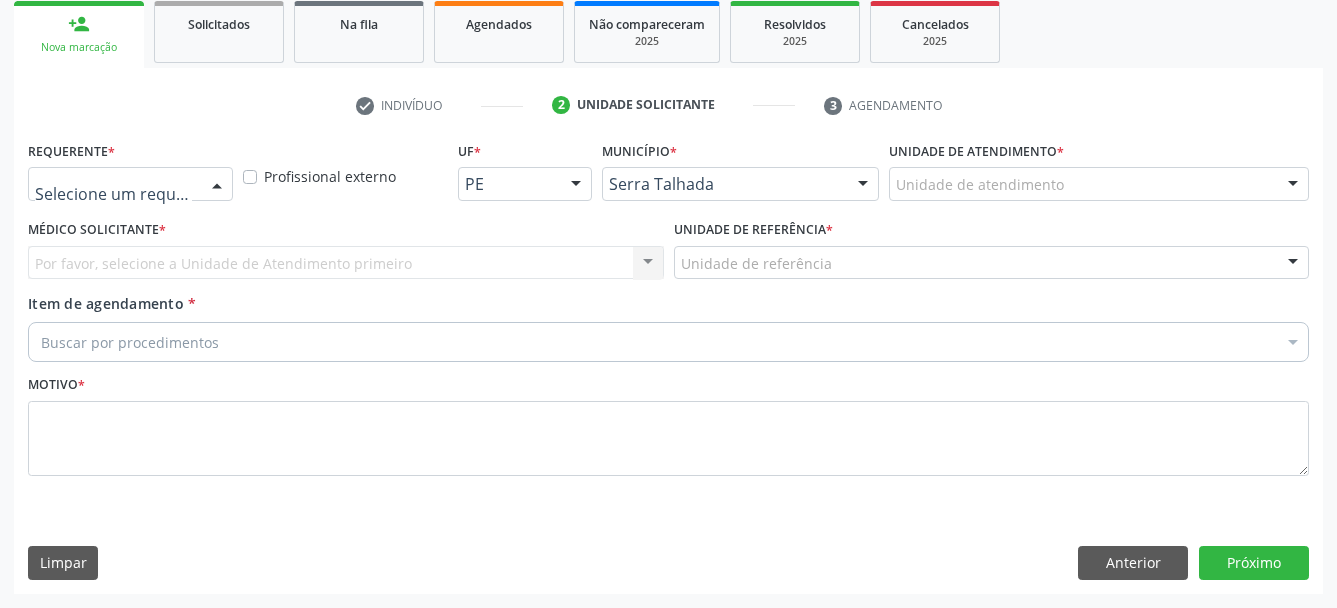 click at bounding box center (217, 185) 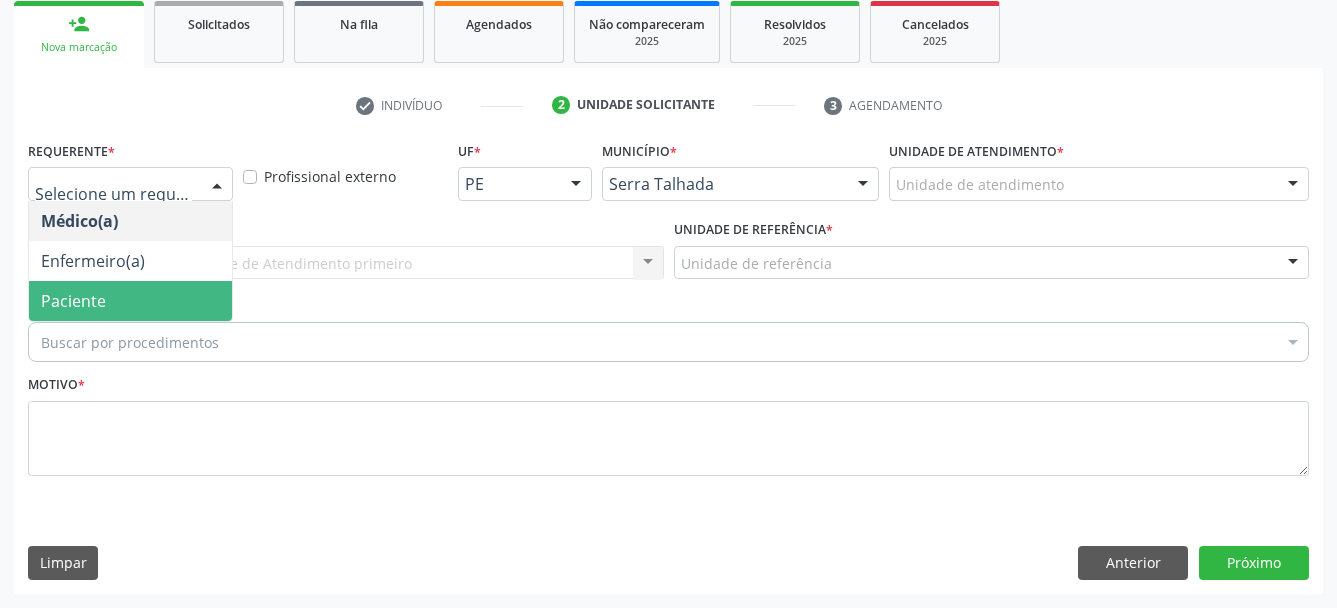 click on "Paciente" at bounding box center [130, 301] 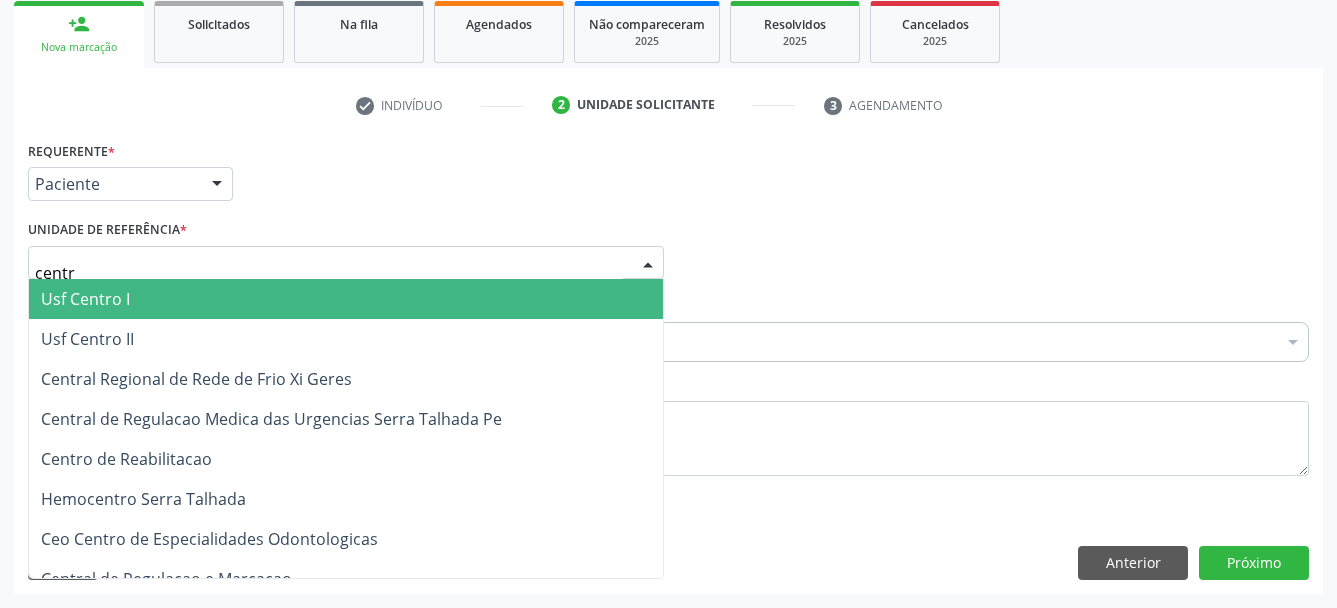 type on "centro" 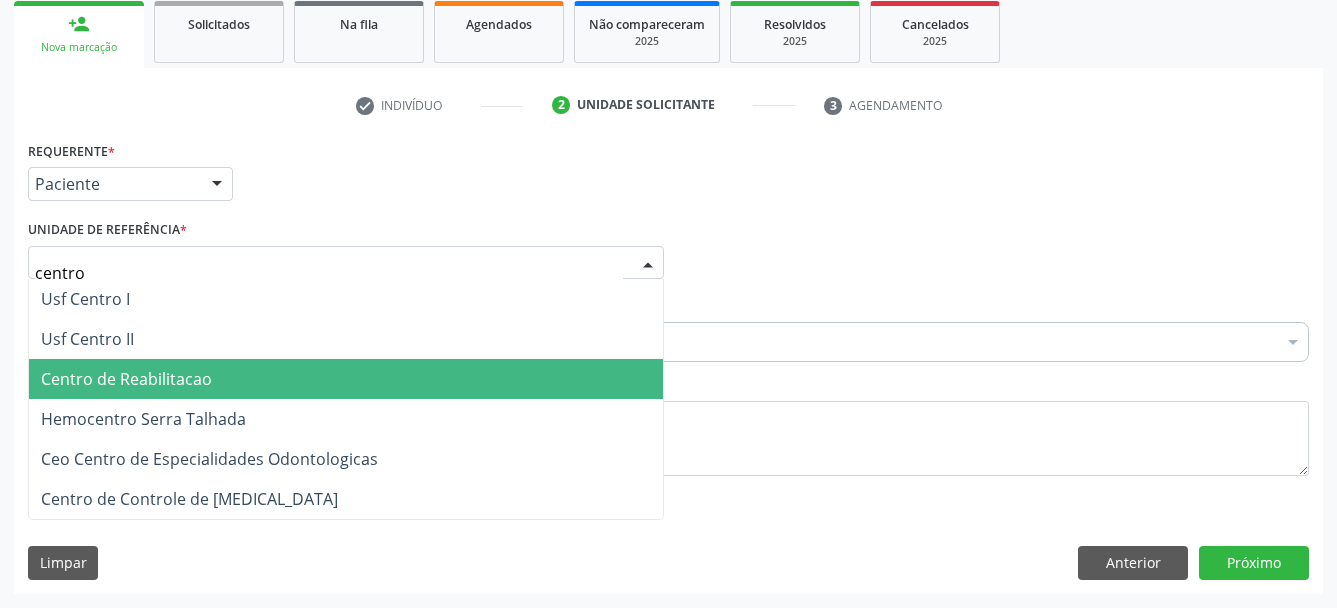 click on "Centro de Reabilitacao" at bounding box center [346, 379] 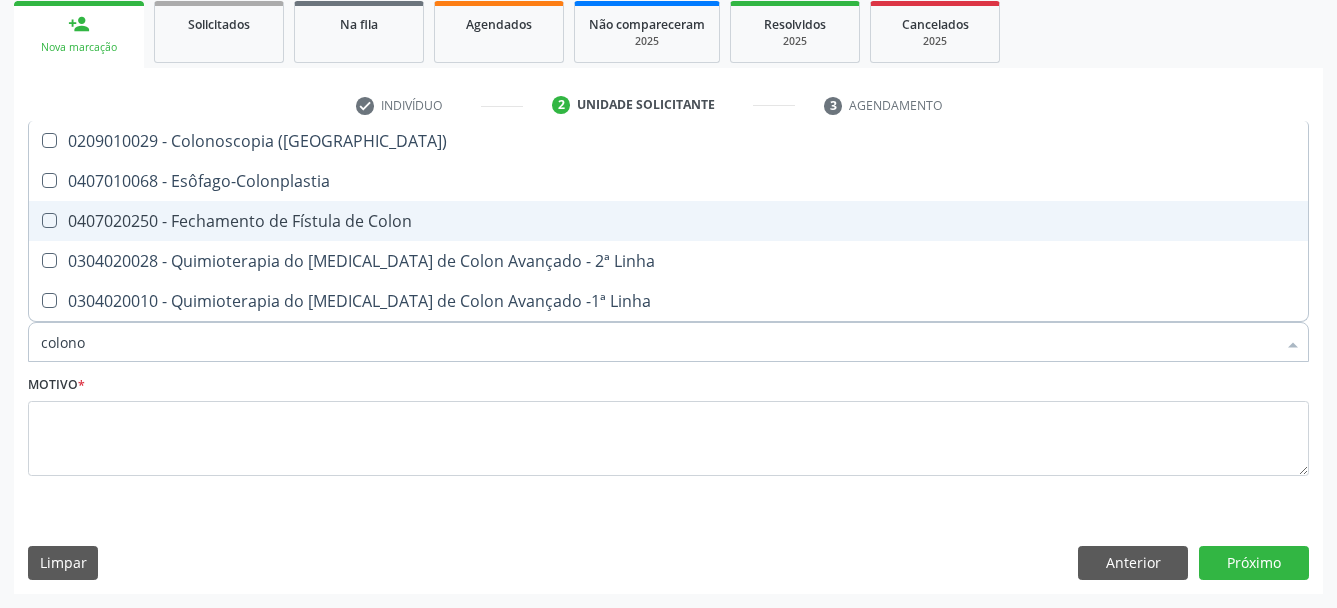 type on "colonos" 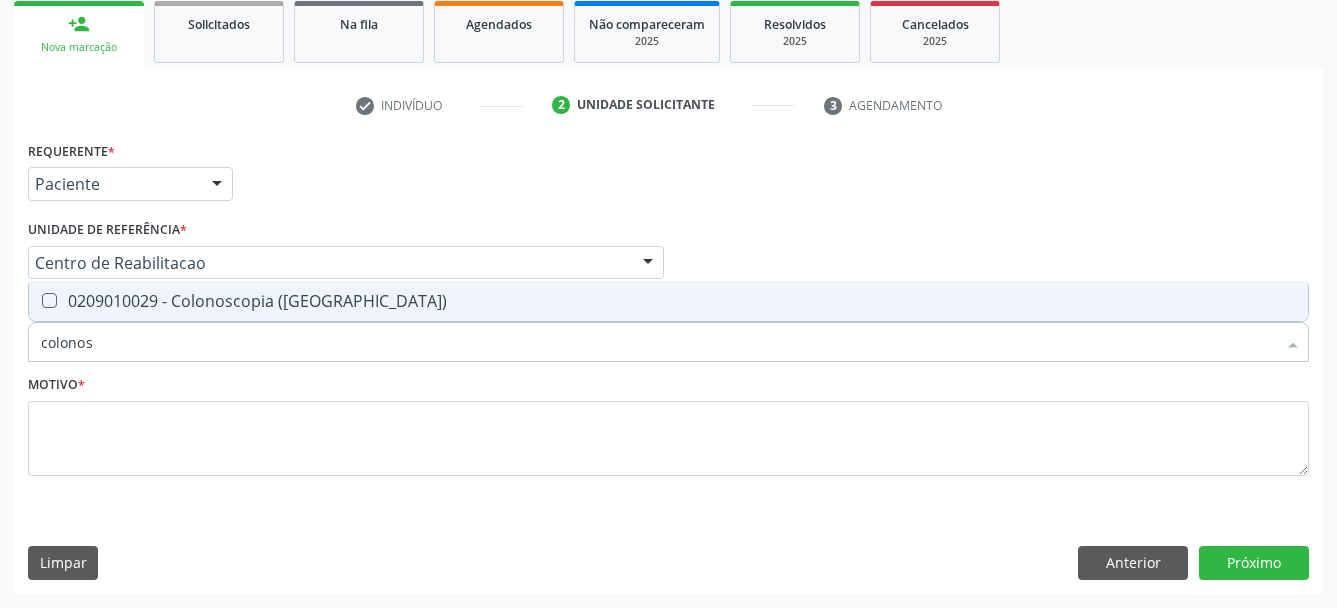 click on "0209010029 - Colonoscopia ([GEOGRAPHIC_DATA])" at bounding box center (668, 301) 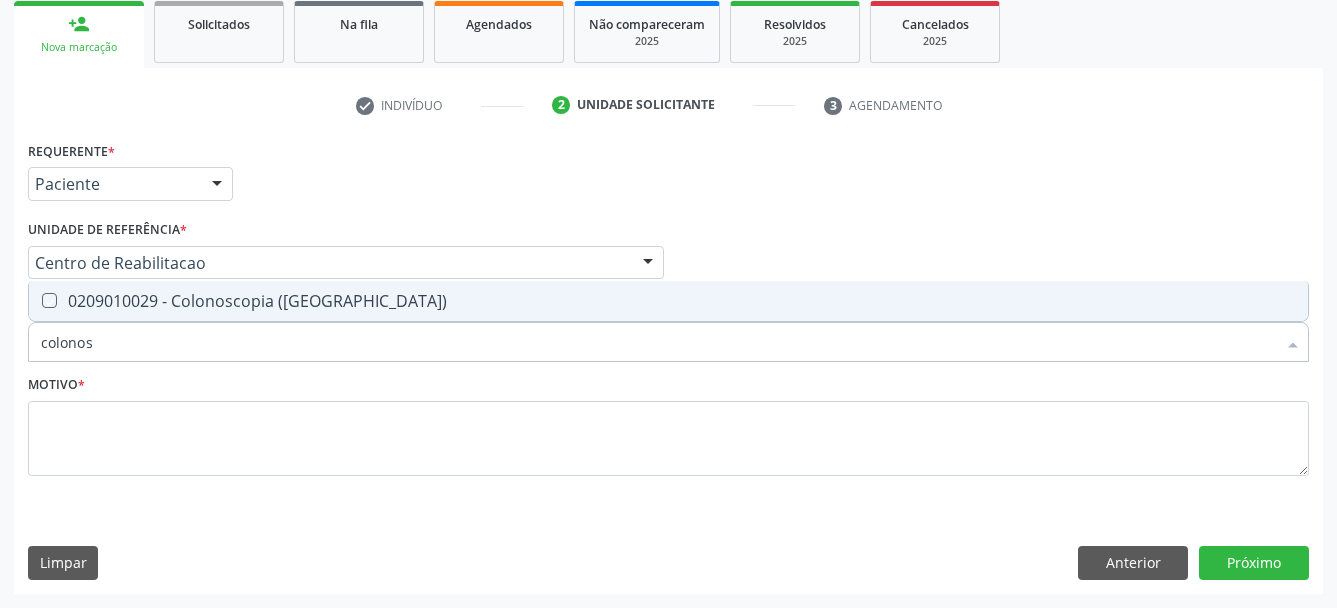 checkbox on "true" 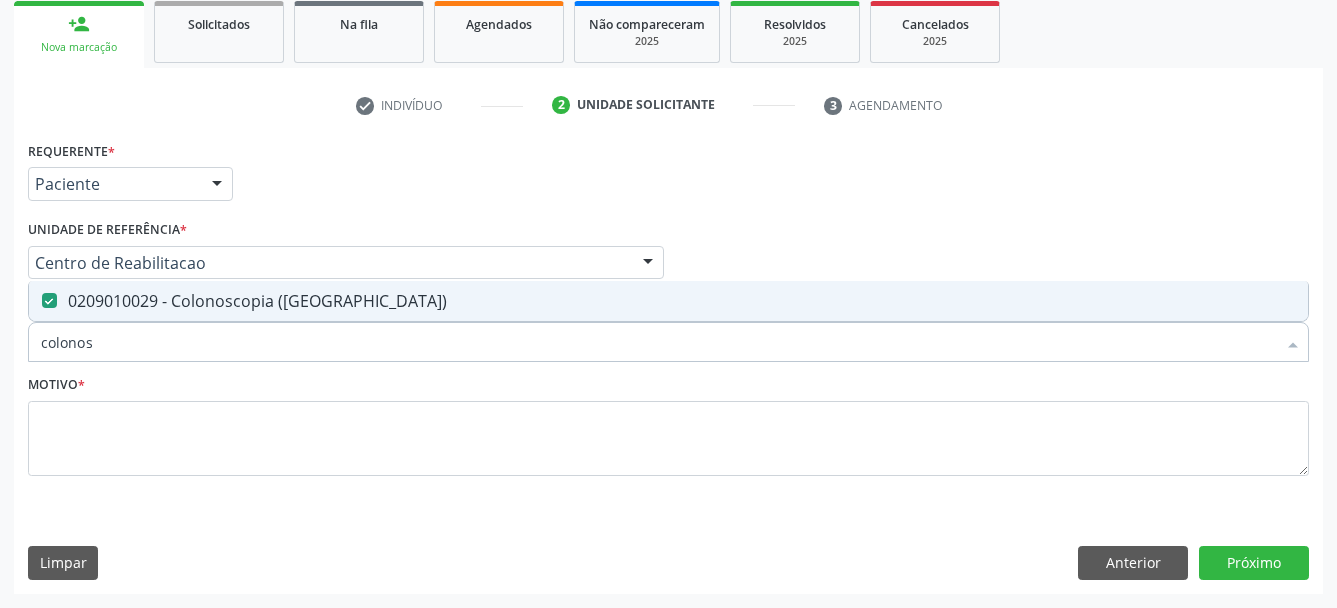 drag, startPoint x: 27, startPoint y: 450, endPoint x: 59, endPoint y: 428, distance: 38.832977 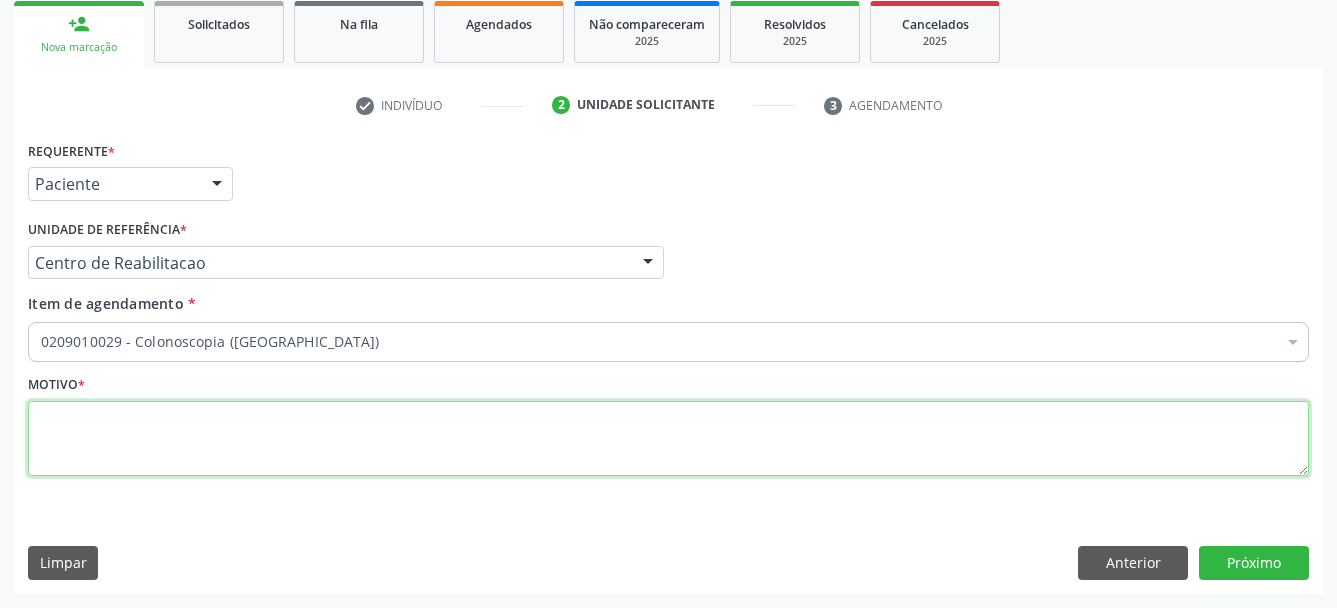 click at bounding box center [668, 439] 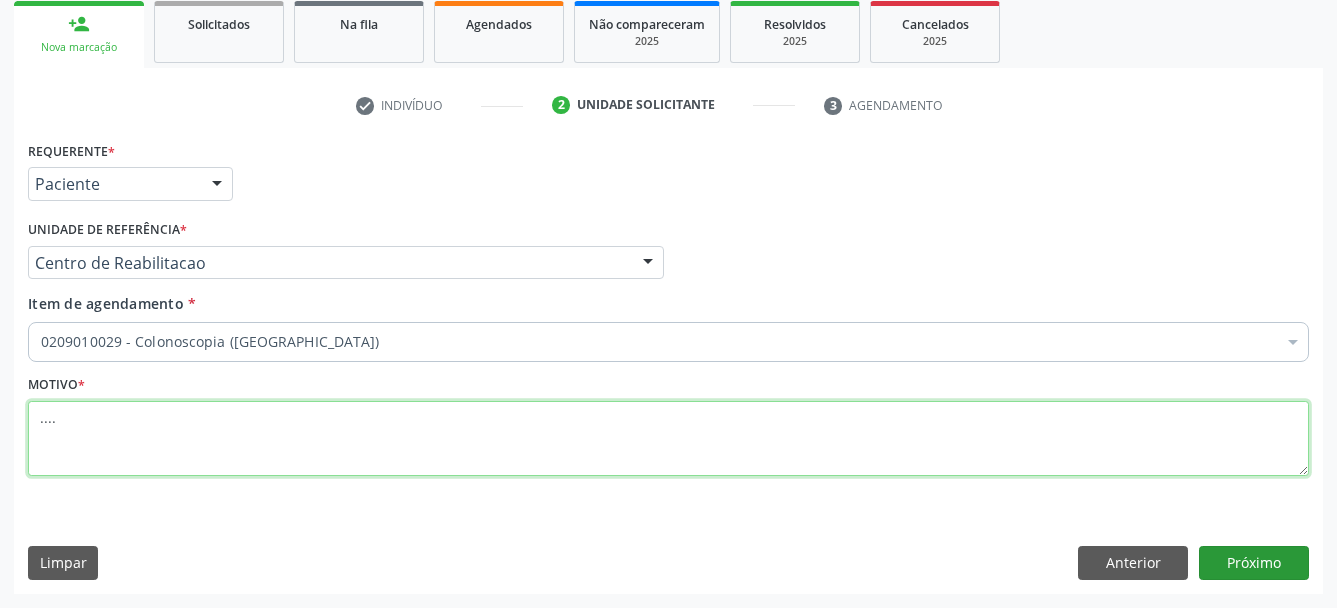 type on "...." 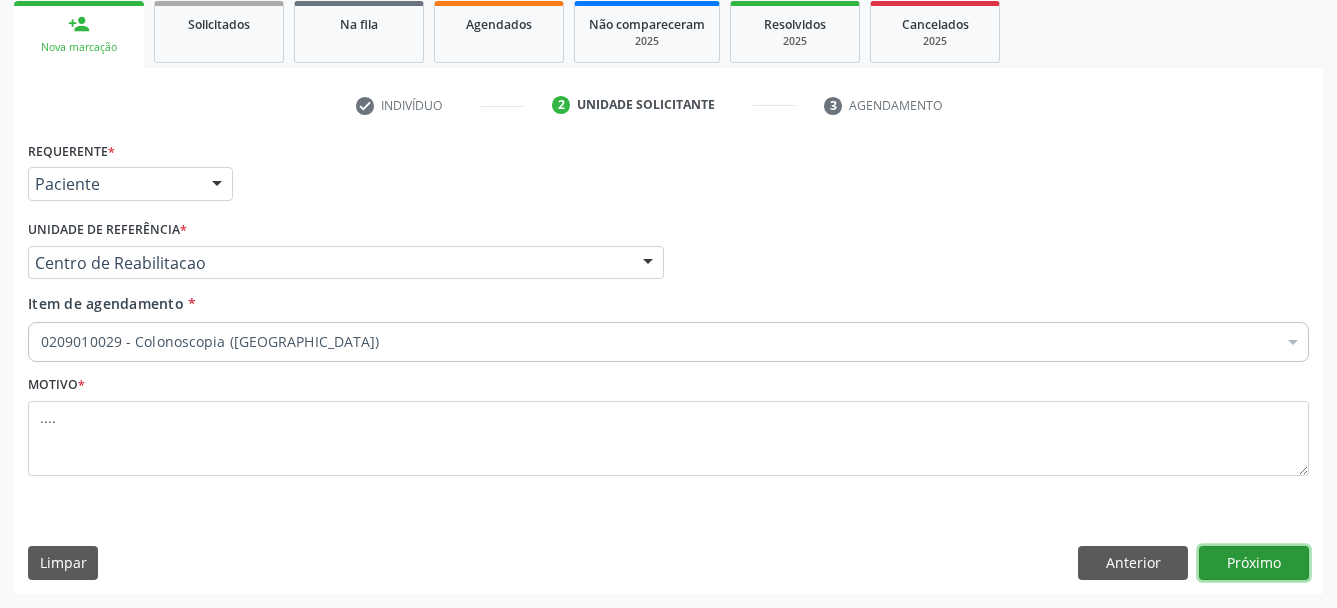 click on "Próximo" at bounding box center [1254, 563] 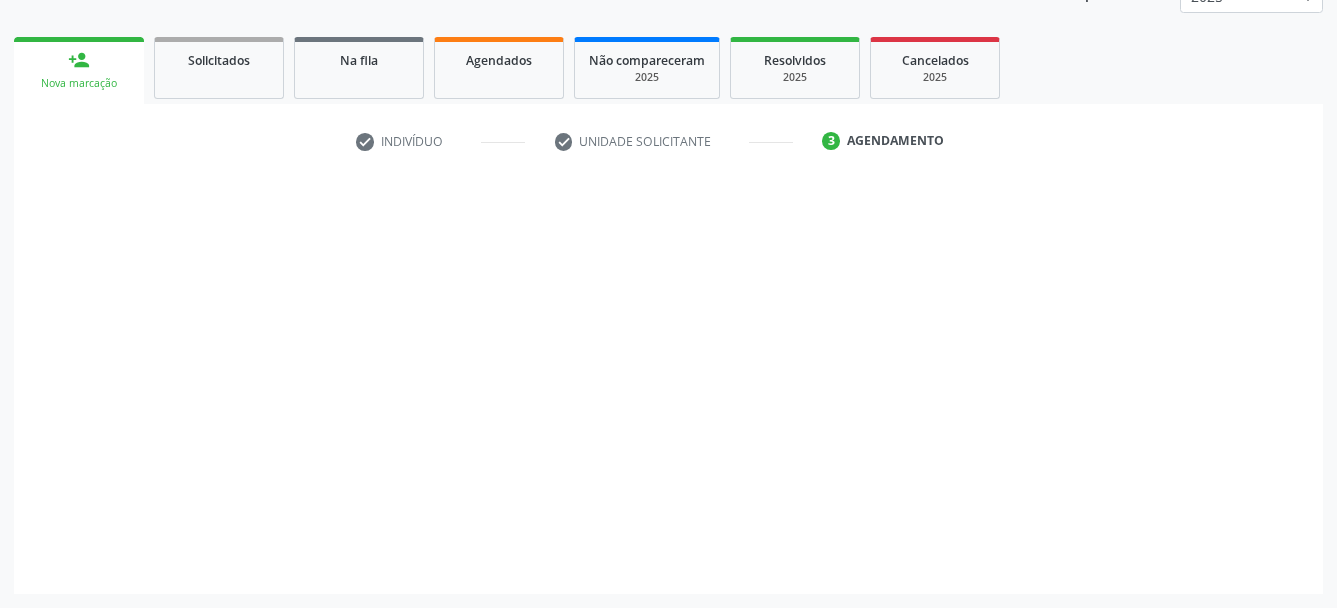 scroll, scrollTop: 262, scrollLeft: 0, axis: vertical 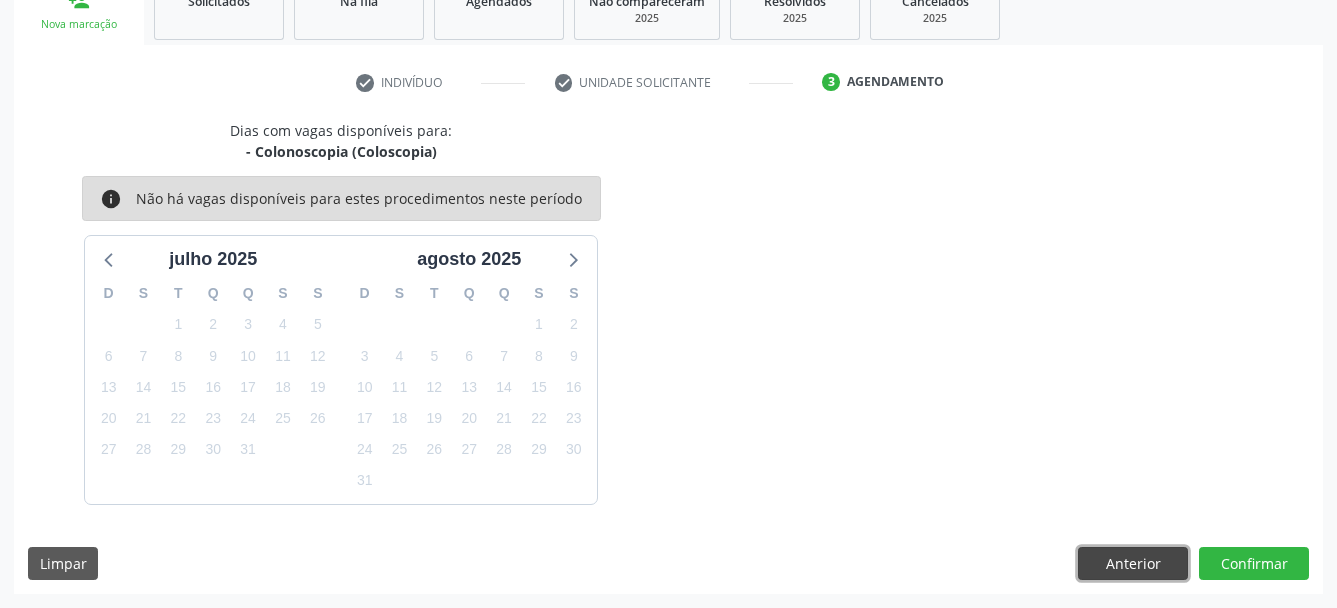 click on "Anterior" at bounding box center [1133, 564] 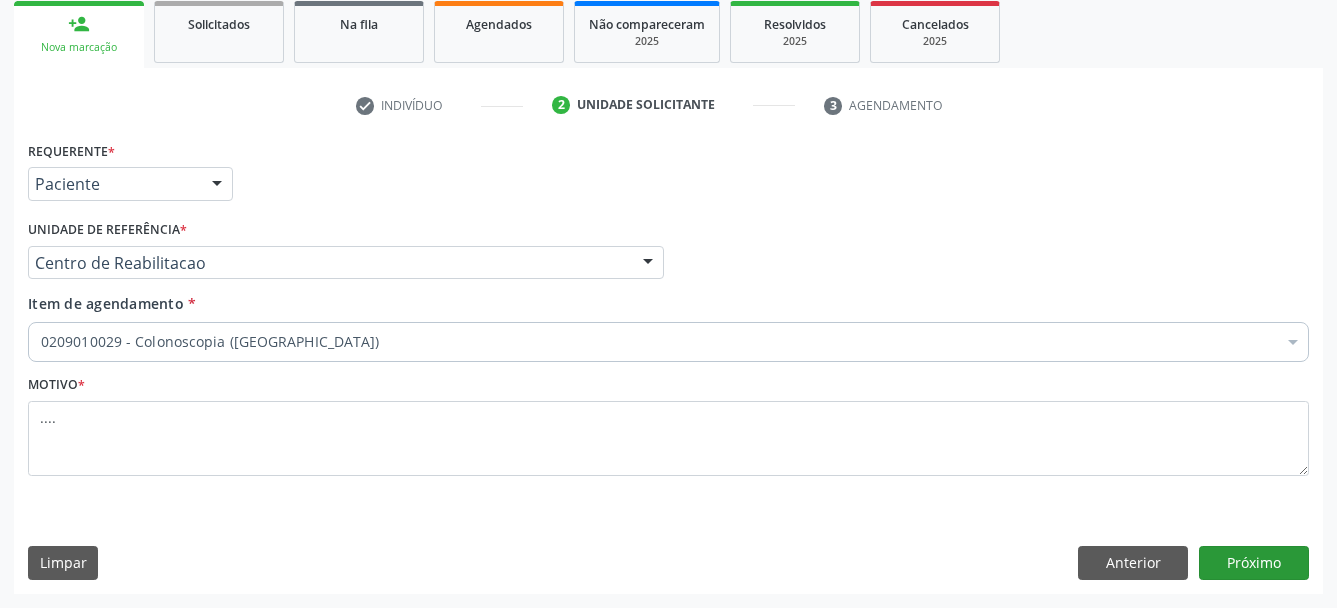 scroll, scrollTop: 314, scrollLeft: 0, axis: vertical 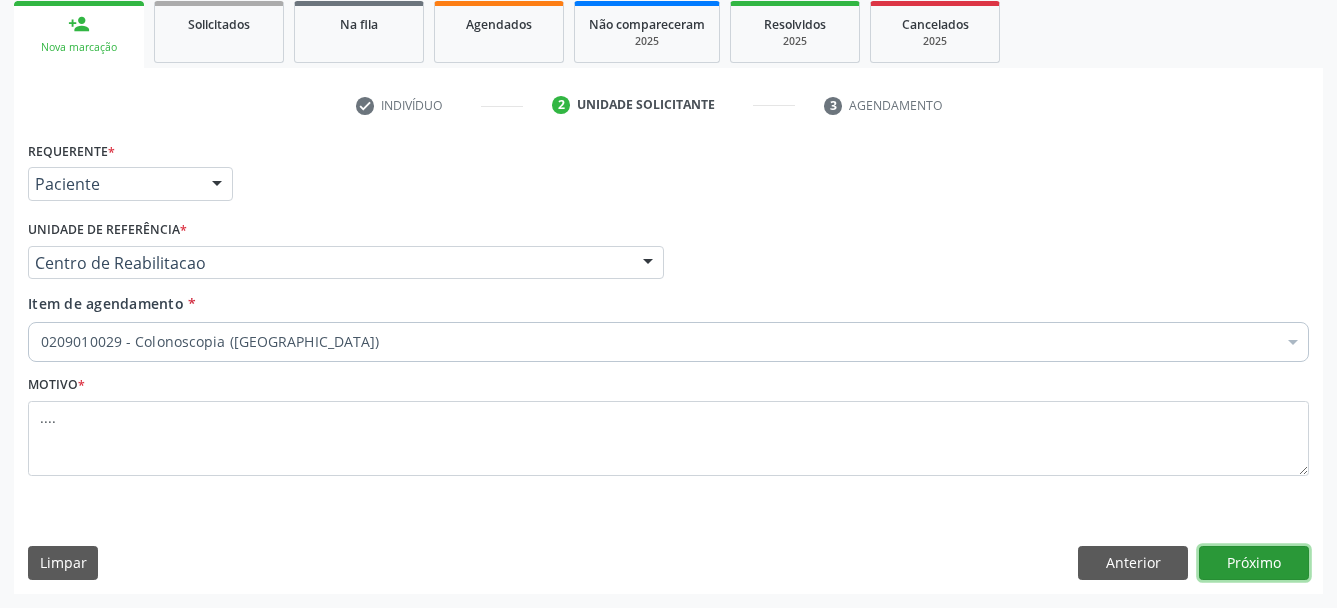 drag, startPoint x: 1251, startPoint y: 566, endPoint x: 772, endPoint y: 524, distance: 480.8378 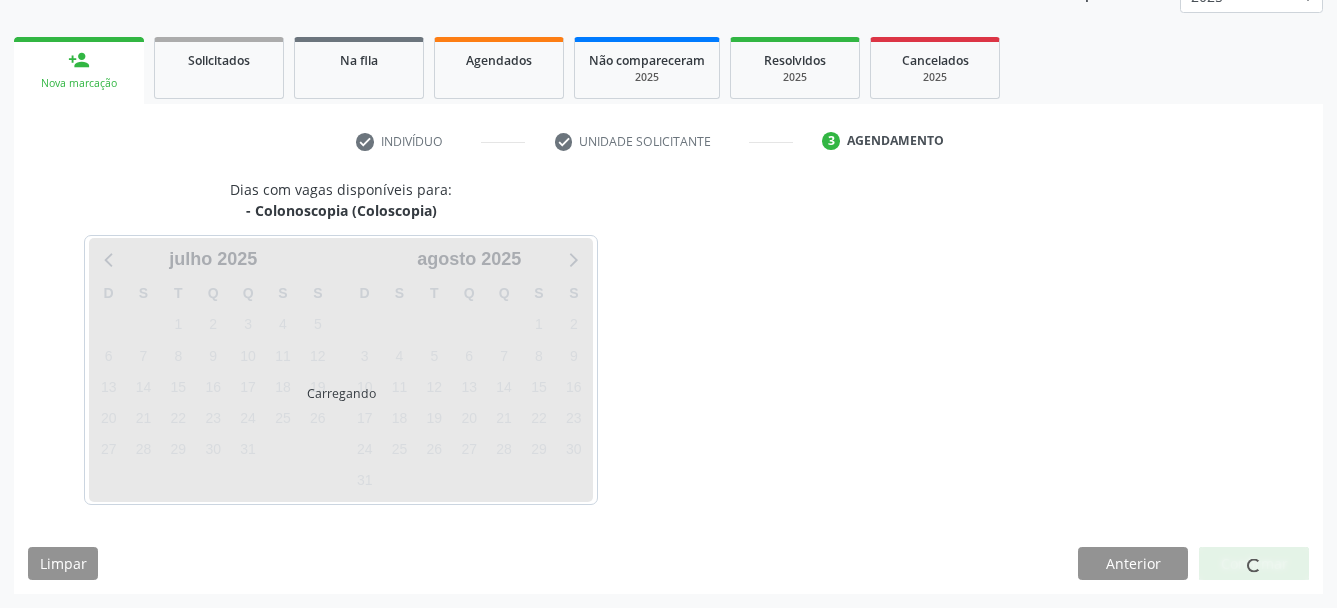 scroll, scrollTop: 262, scrollLeft: 0, axis: vertical 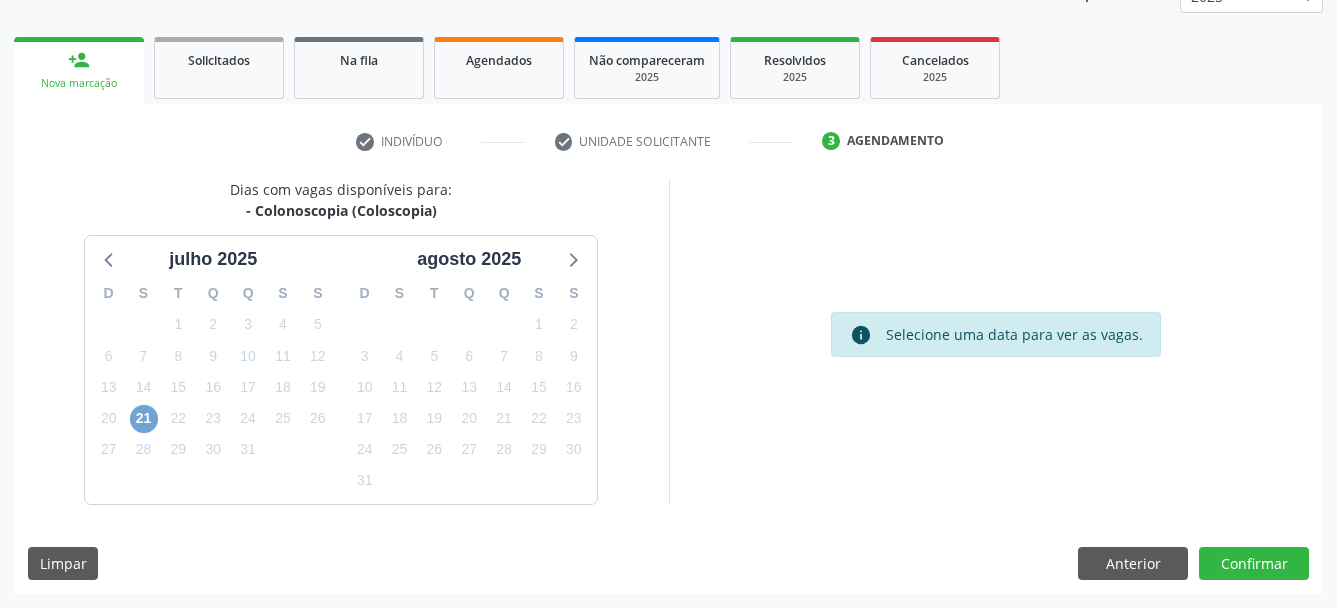 click on "21" at bounding box center (144, 419) 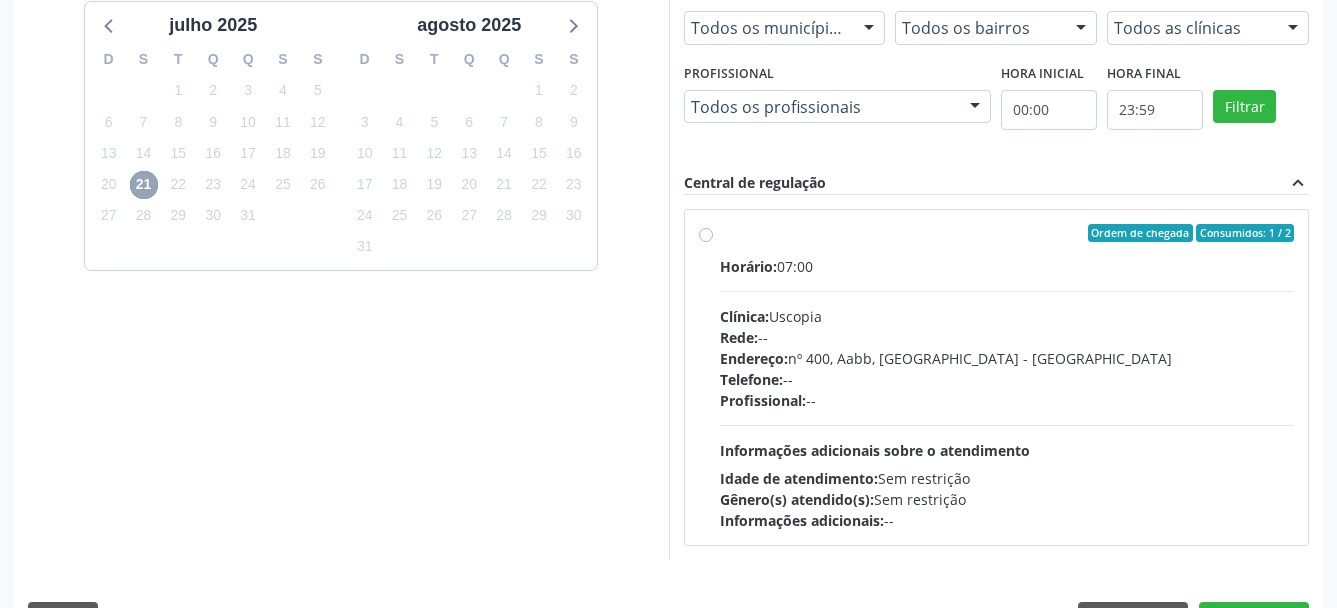 scroll, scrollTop: 449, scrollLeft: 0, axis: vertical 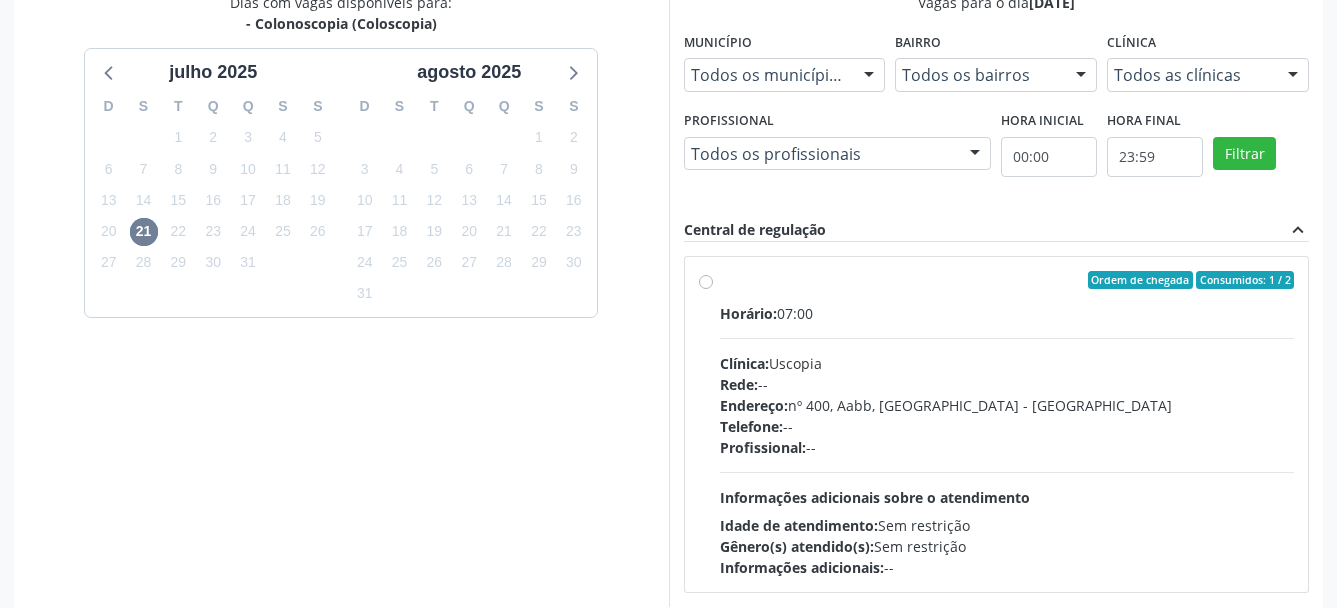 click on "Ordem de chegada
Consumidos: 1 / 2
Horário:   07:00
Clínica:  Uscopia
Rede:
--
Endereço:   [STREET_ADDRESS]
Telefone:   --
Profissional:
--
Informações adicionais sobre o atendimento
Idade de atendimento:
Sem restrição
Gênero(s) atendido(s):
Sem restrição
Informações adicionais:
--" at bounding box center [1007, 424] 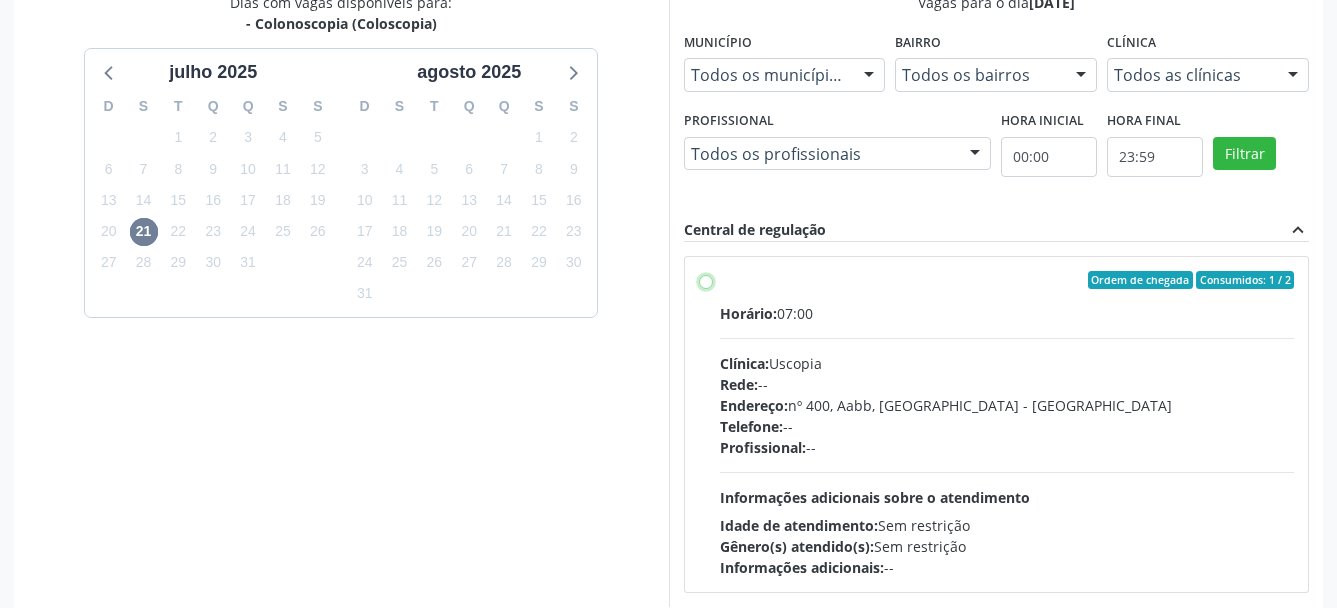 radio on "true" 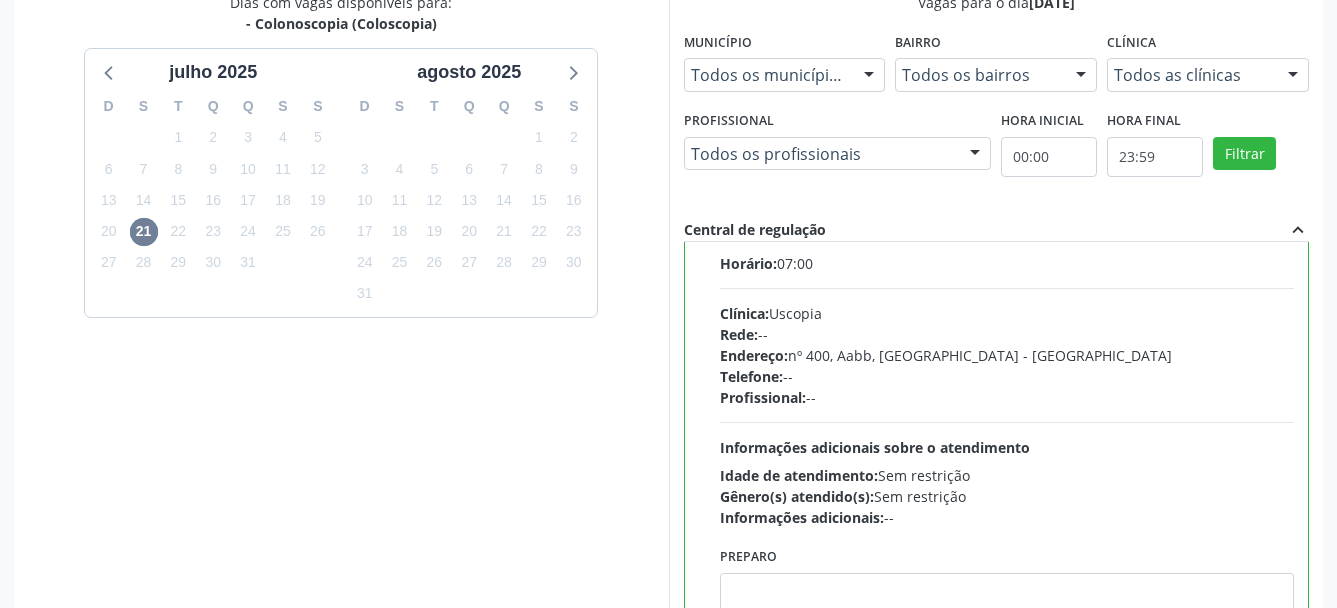 scroll, scrollTop: 99, scrollLeft: 0, axis: vertical 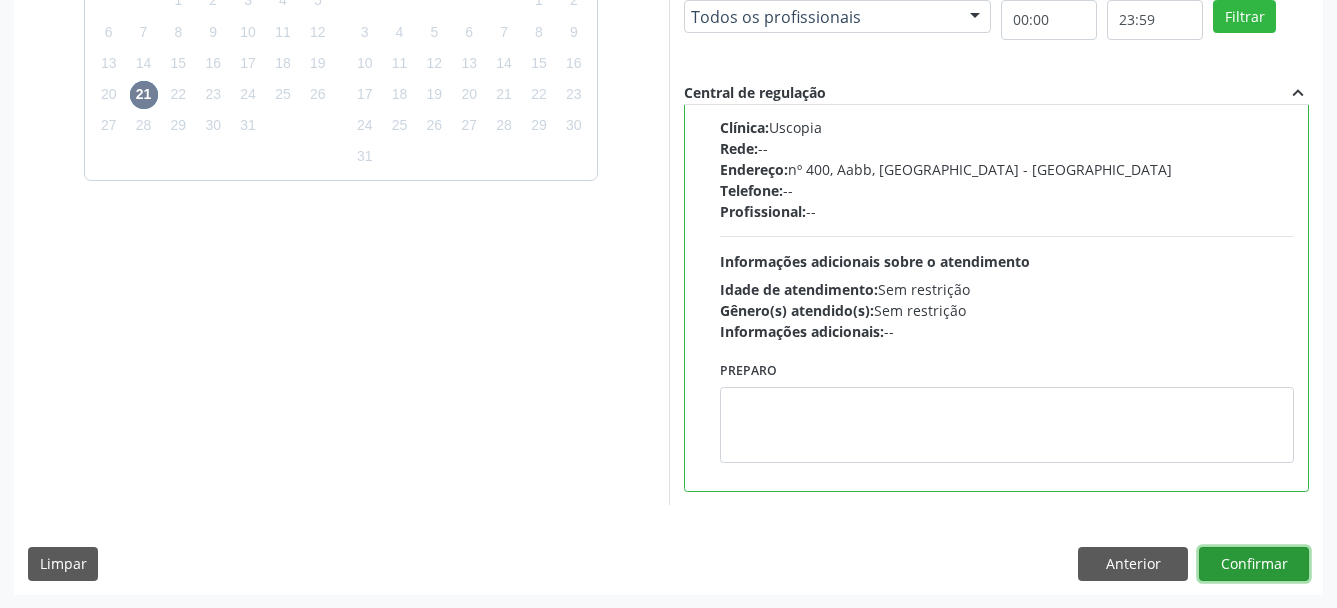 click on "Confirmar" at bounding box center (1254, 564) 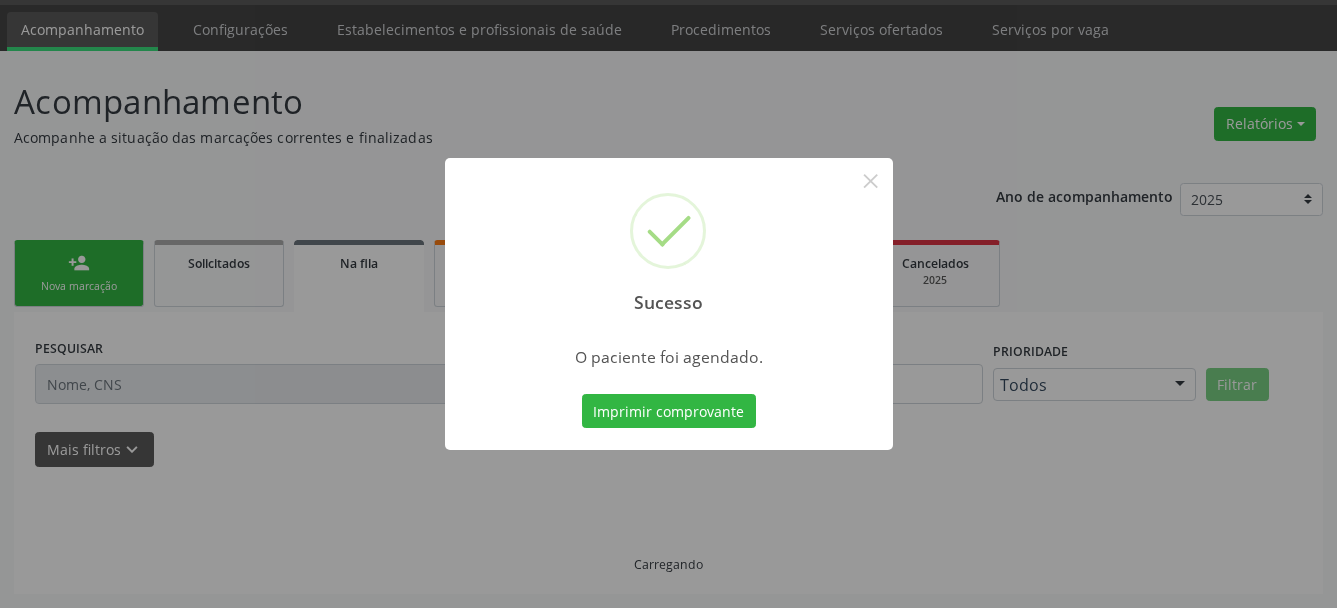 scroll, scrollTop: 58, scrollLeft: 0, axis: vertical 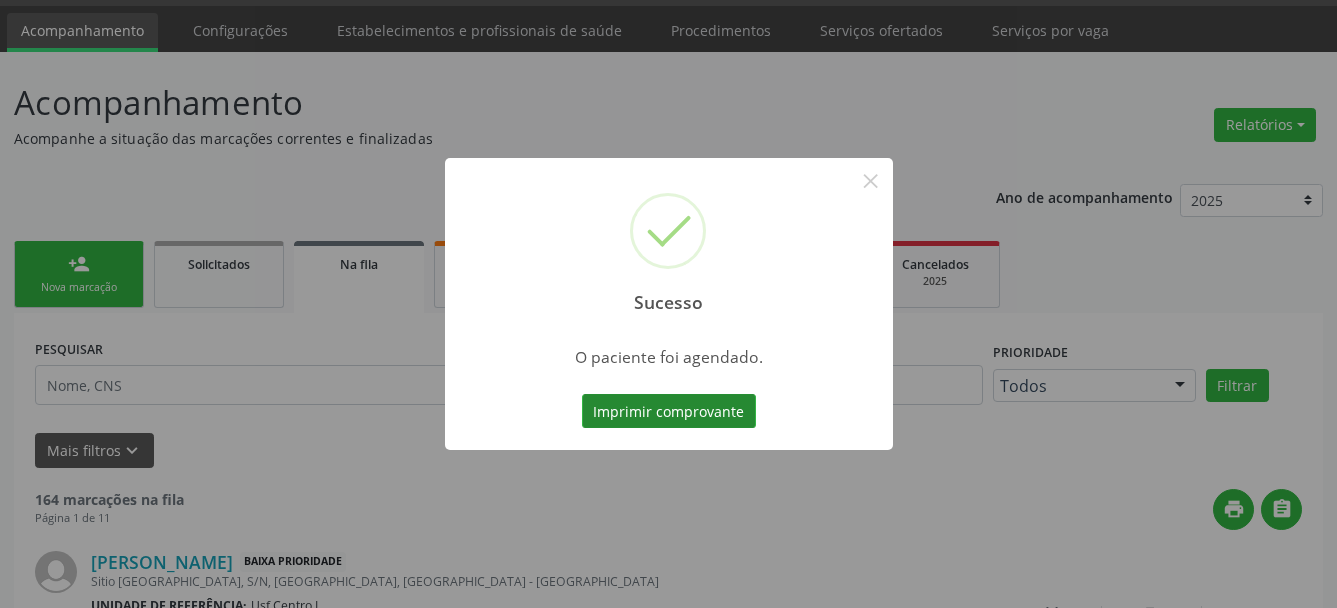 click on "Imprimir comprovante" at bounding box center (669, 411) 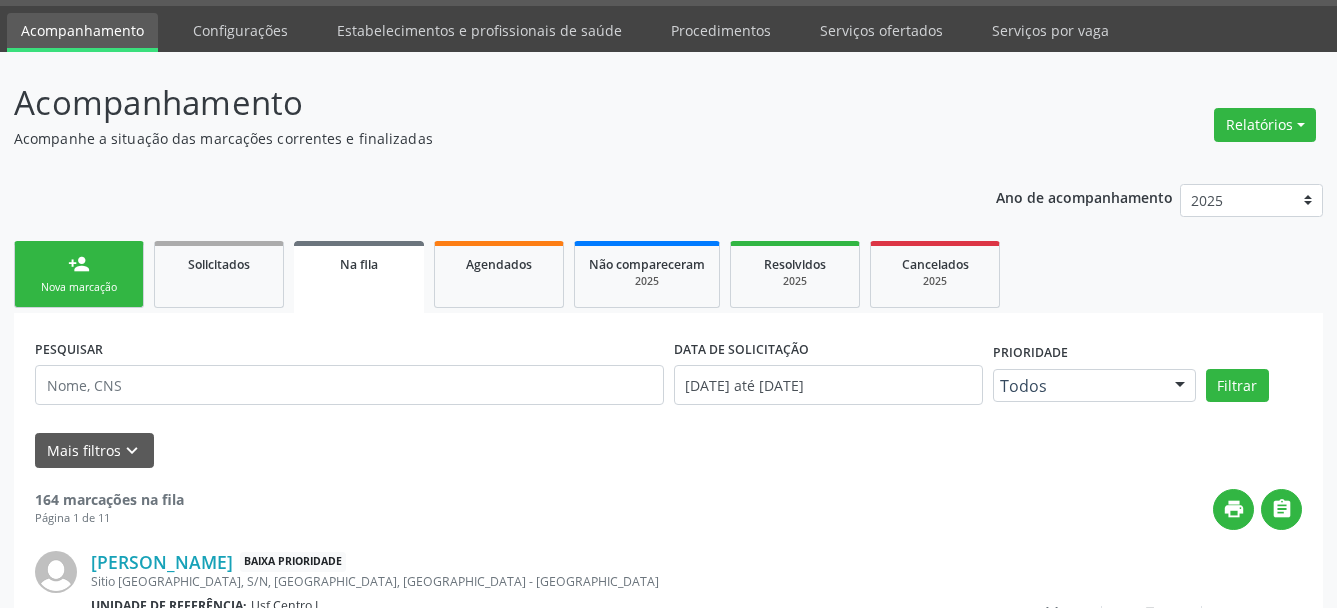 scroll, scrollTop: 57, scrollLeft: 0, axis: vertical 